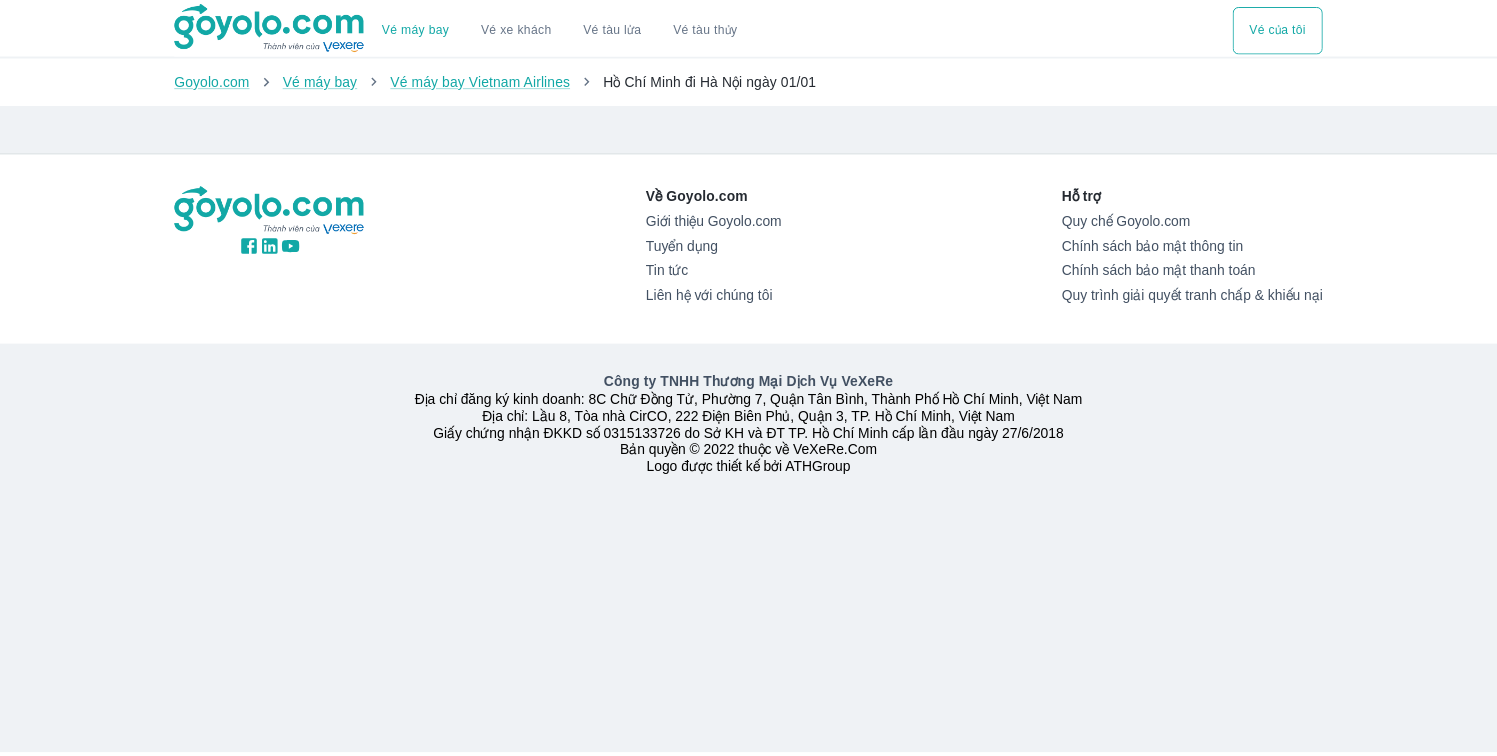 scroll, scrollTop: 0, scrollLeft: 0, axis: both 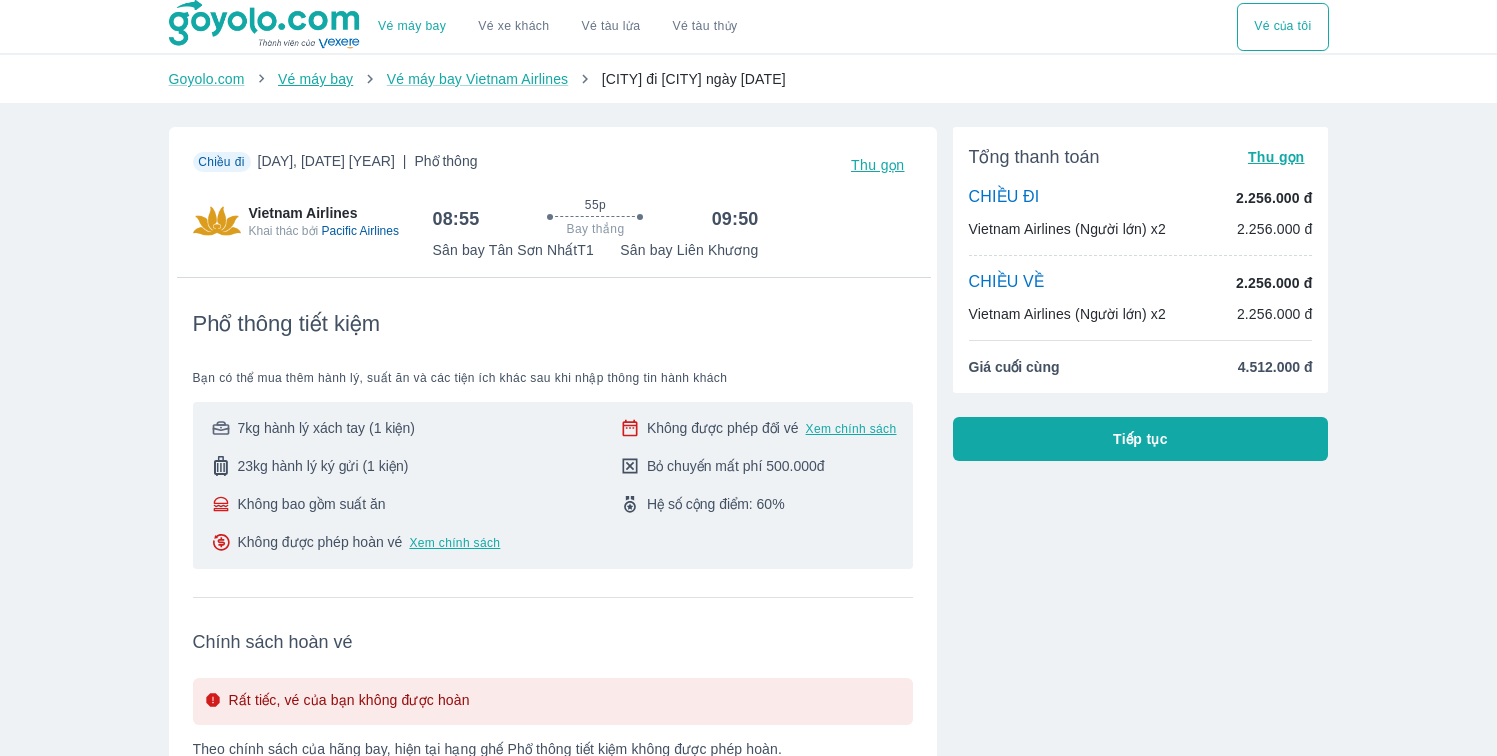 click on "Vé máy bay" at bounding box center (315, 79) 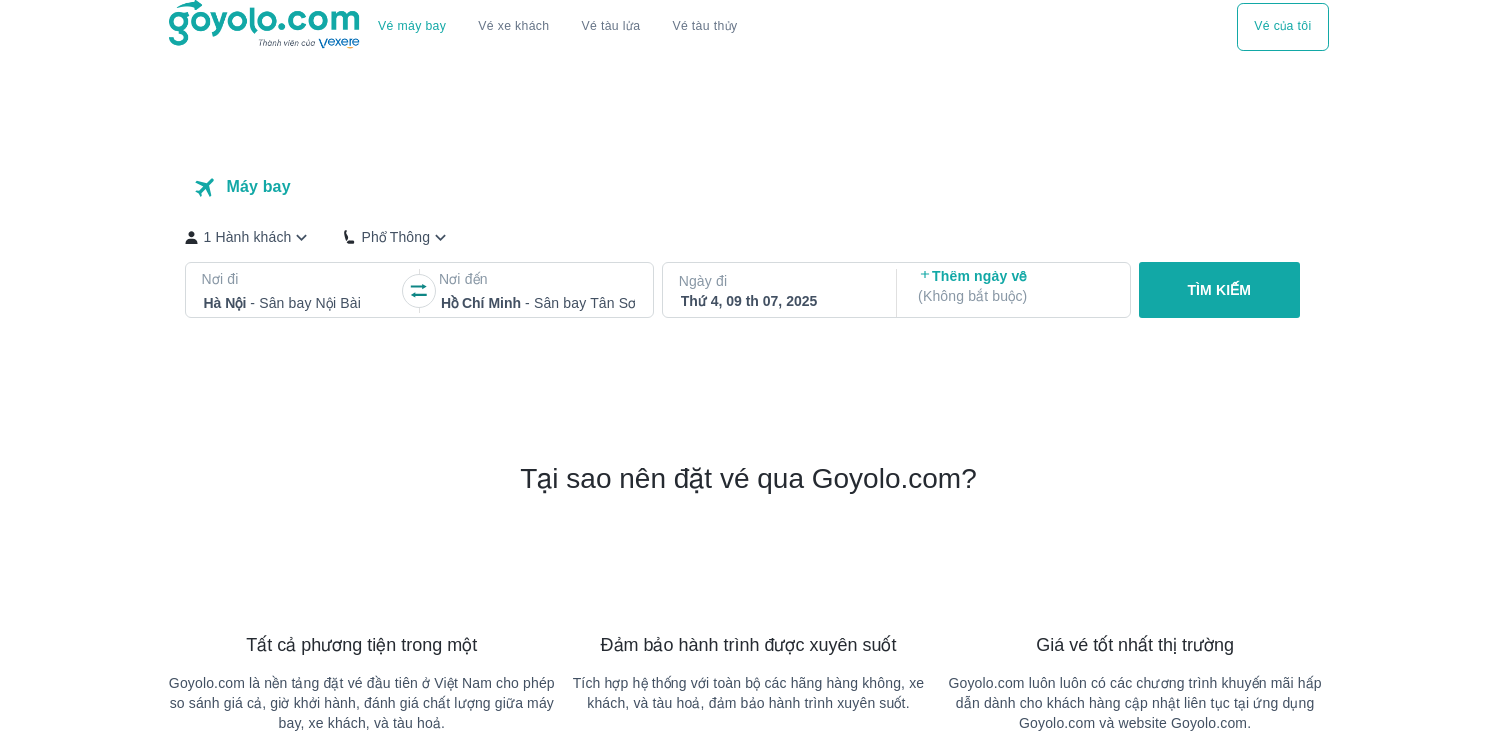 scroll, scrollTop: 0, scrollLeft: 0, axis: both 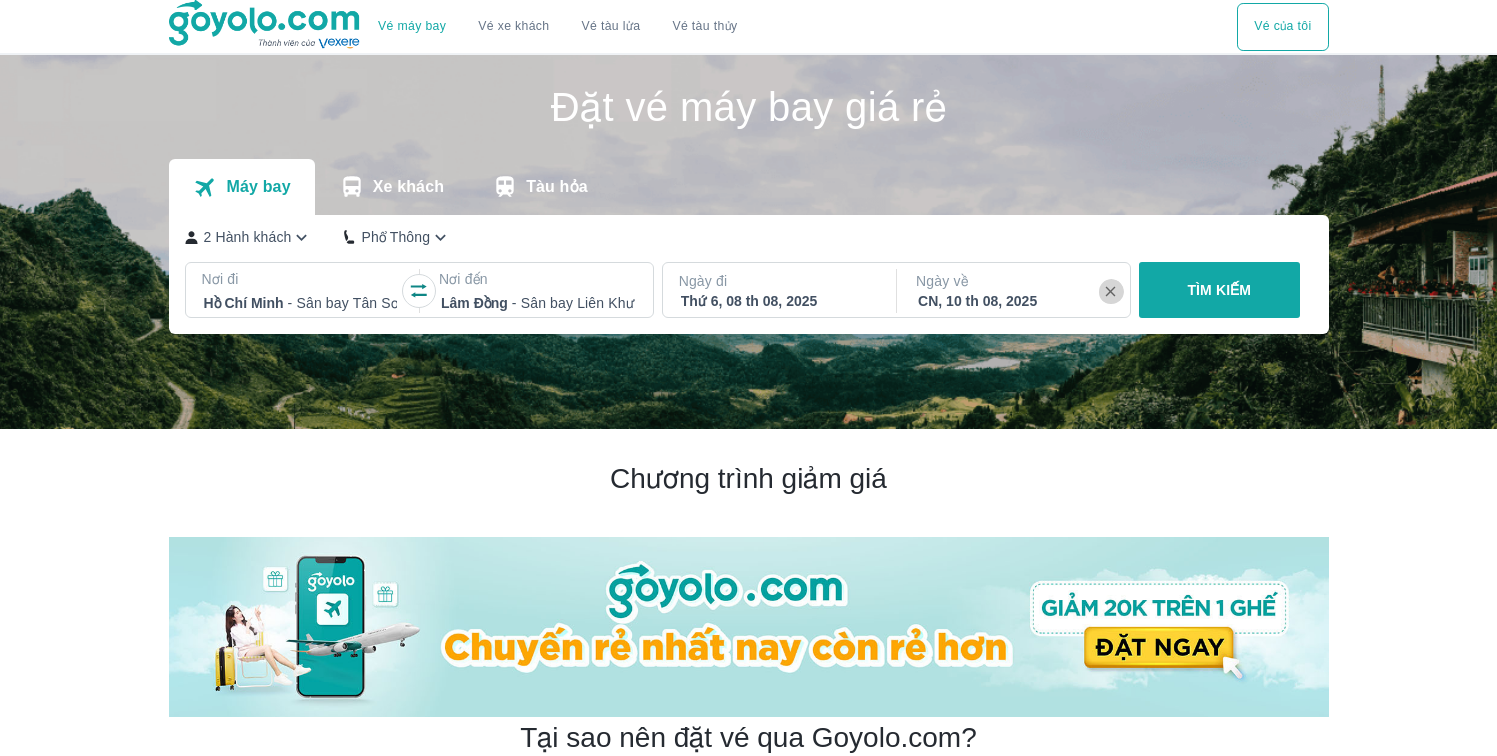 click at bounding box center (1111, 292) 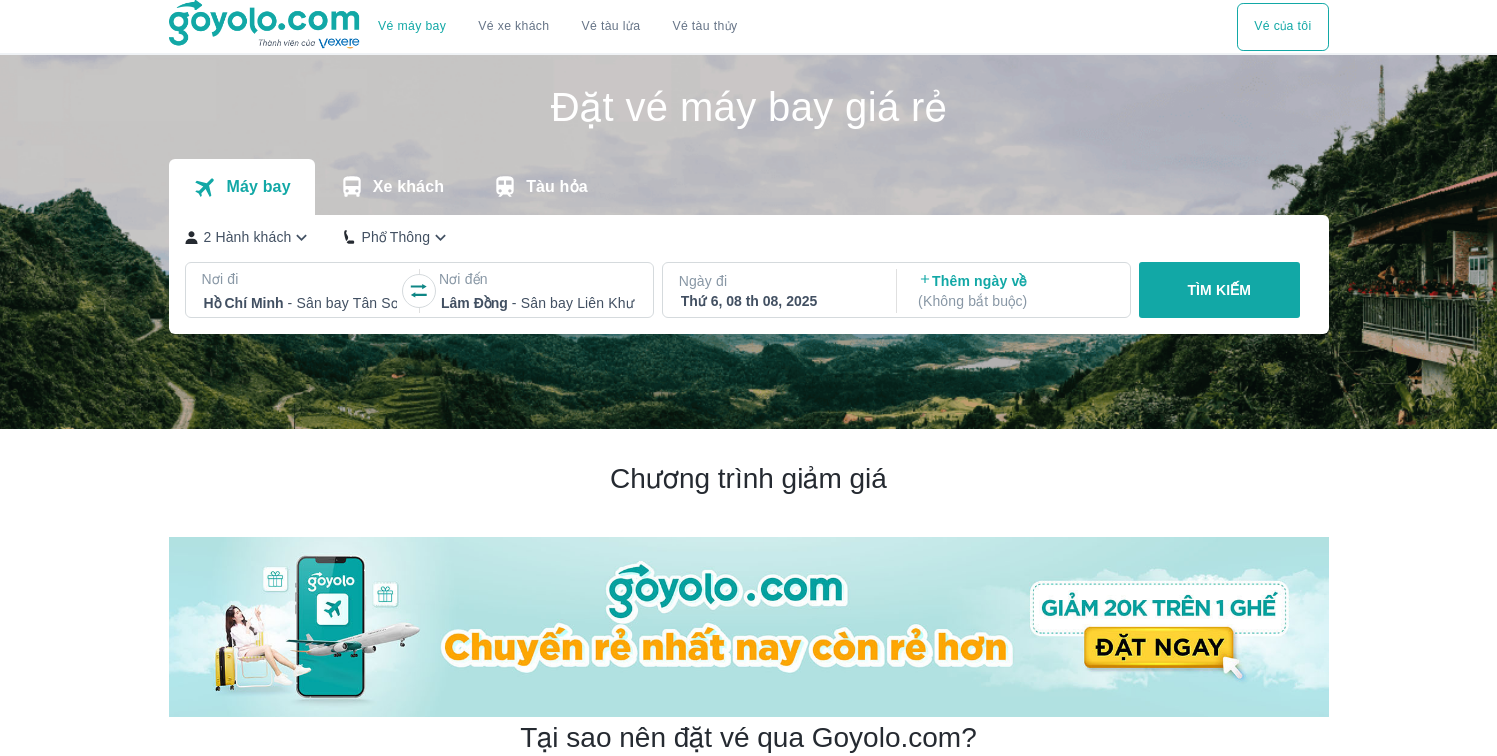 click on "Ngày đi" at bounding box center [778, 281] 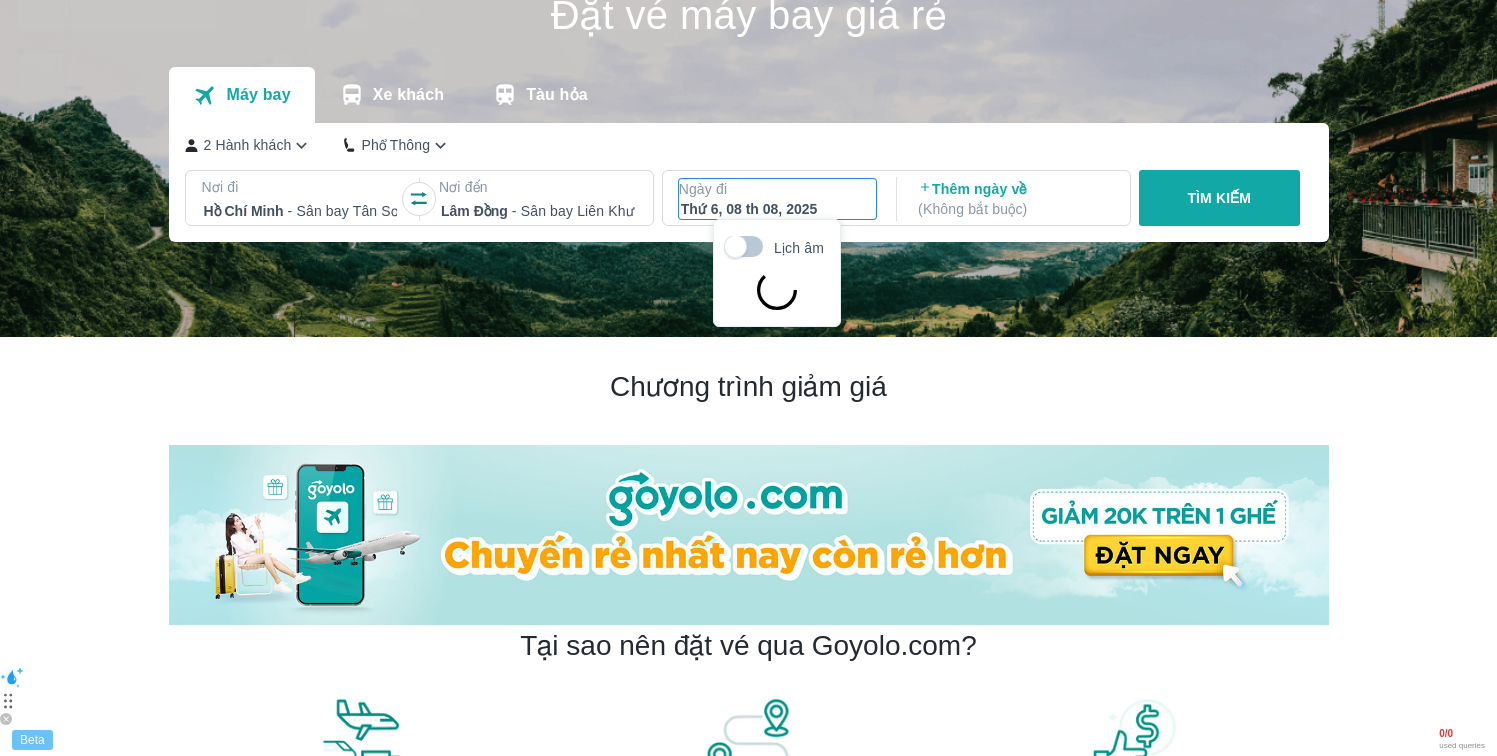 scroll, scrollTop: 115, scrollLeft: 0, axis: vertical 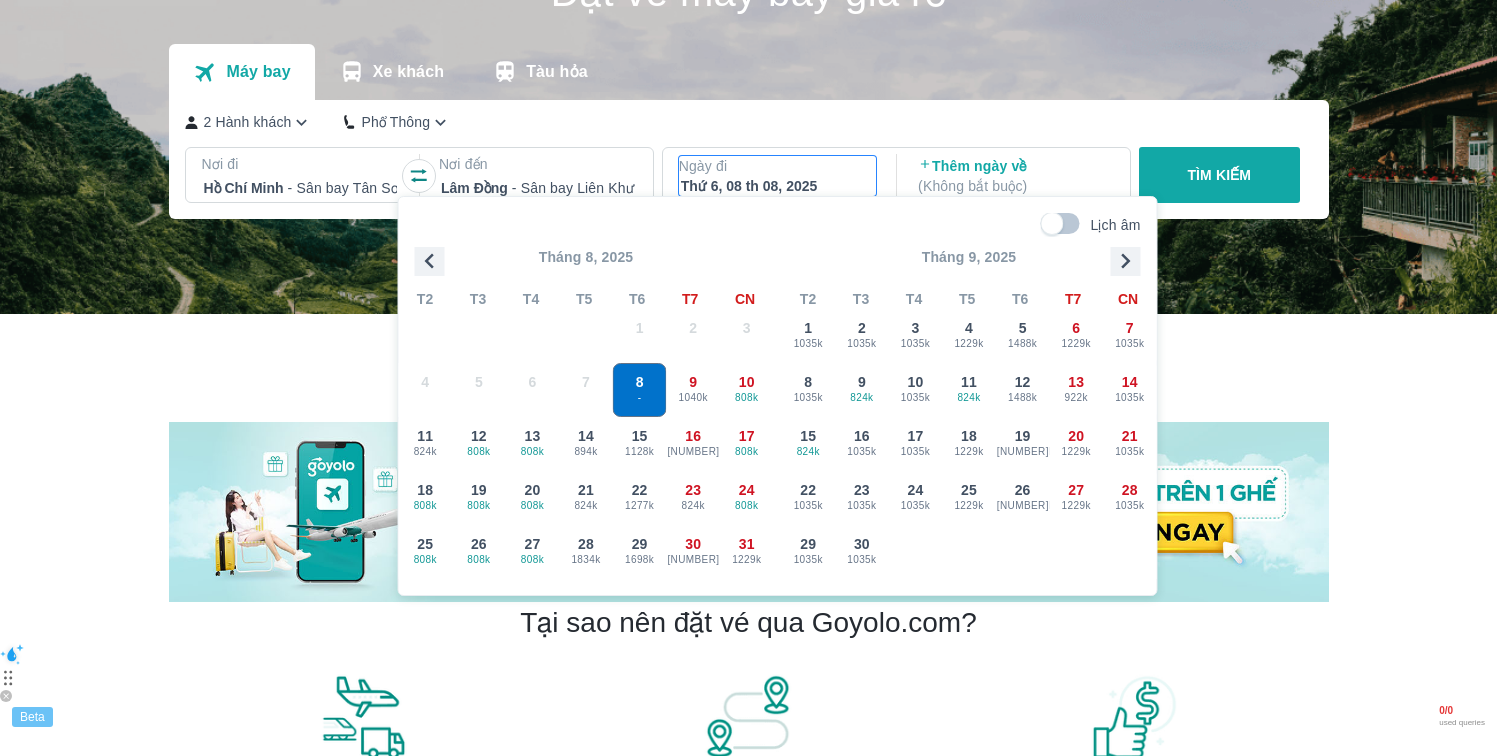 click on "Nơi đi Hồ Chí Minh   -   Sân bay Tân Sơn Nhất" at bounding box center (301, 178) 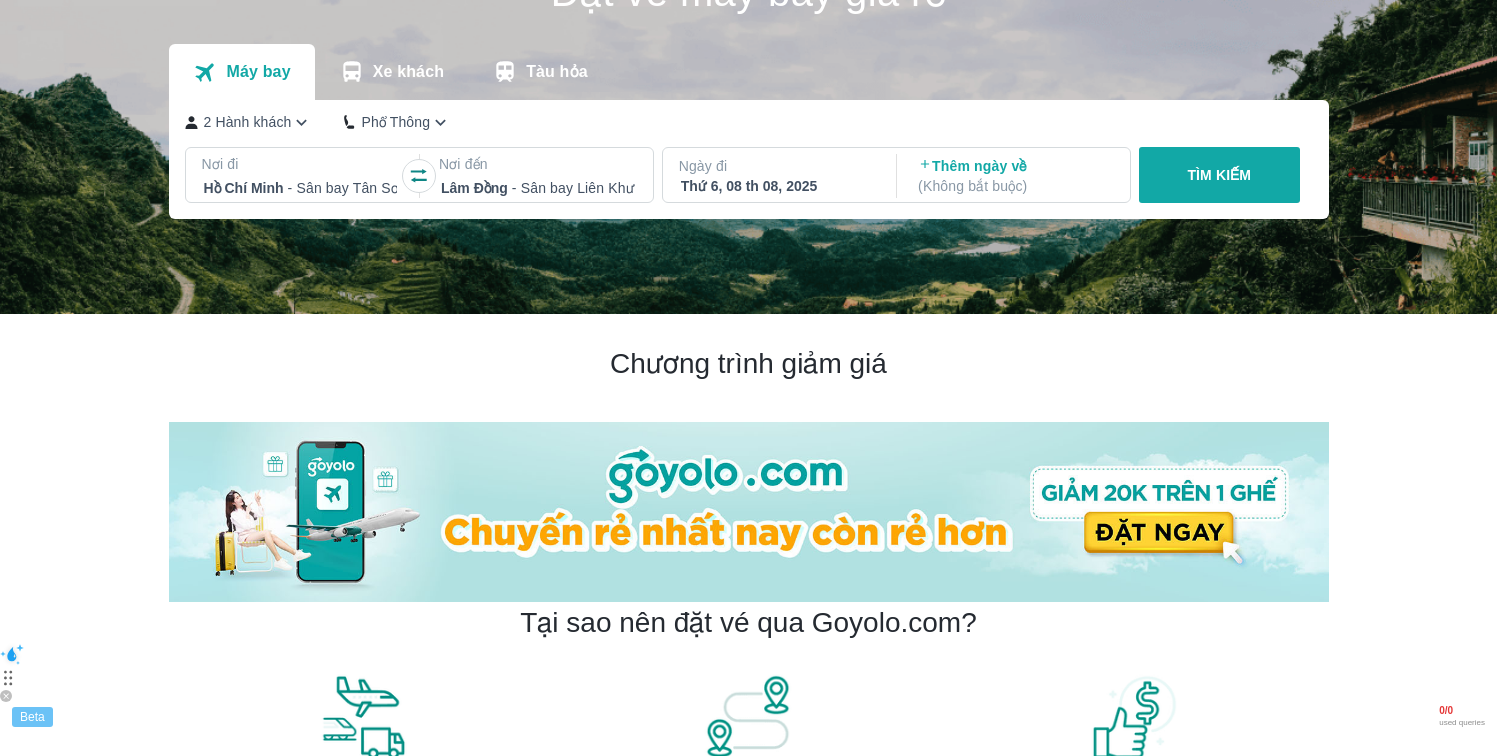 click on "Nơi đi Hồ Chí Minh   -   Sân bay Tân Sơn Nhất" at bounding box center (301, 178) 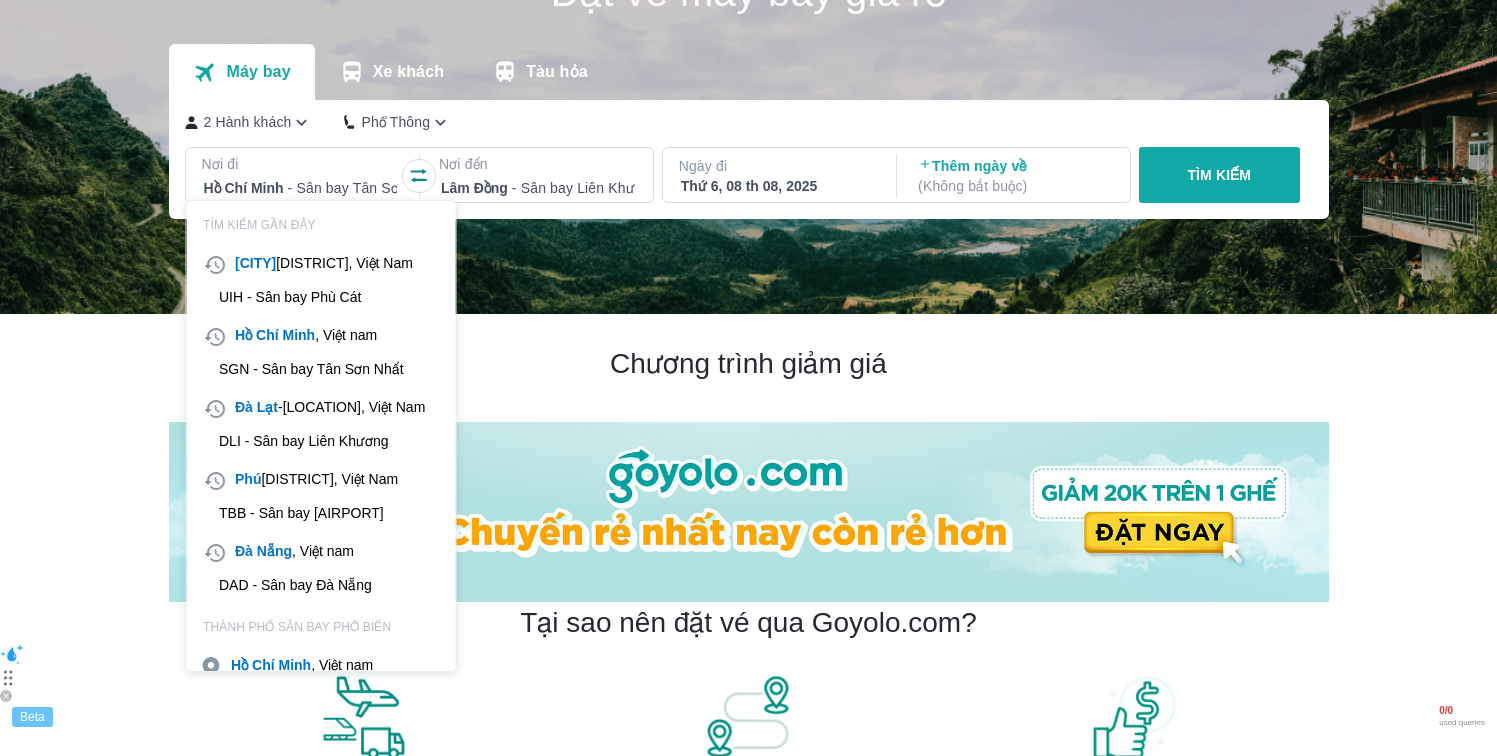 click 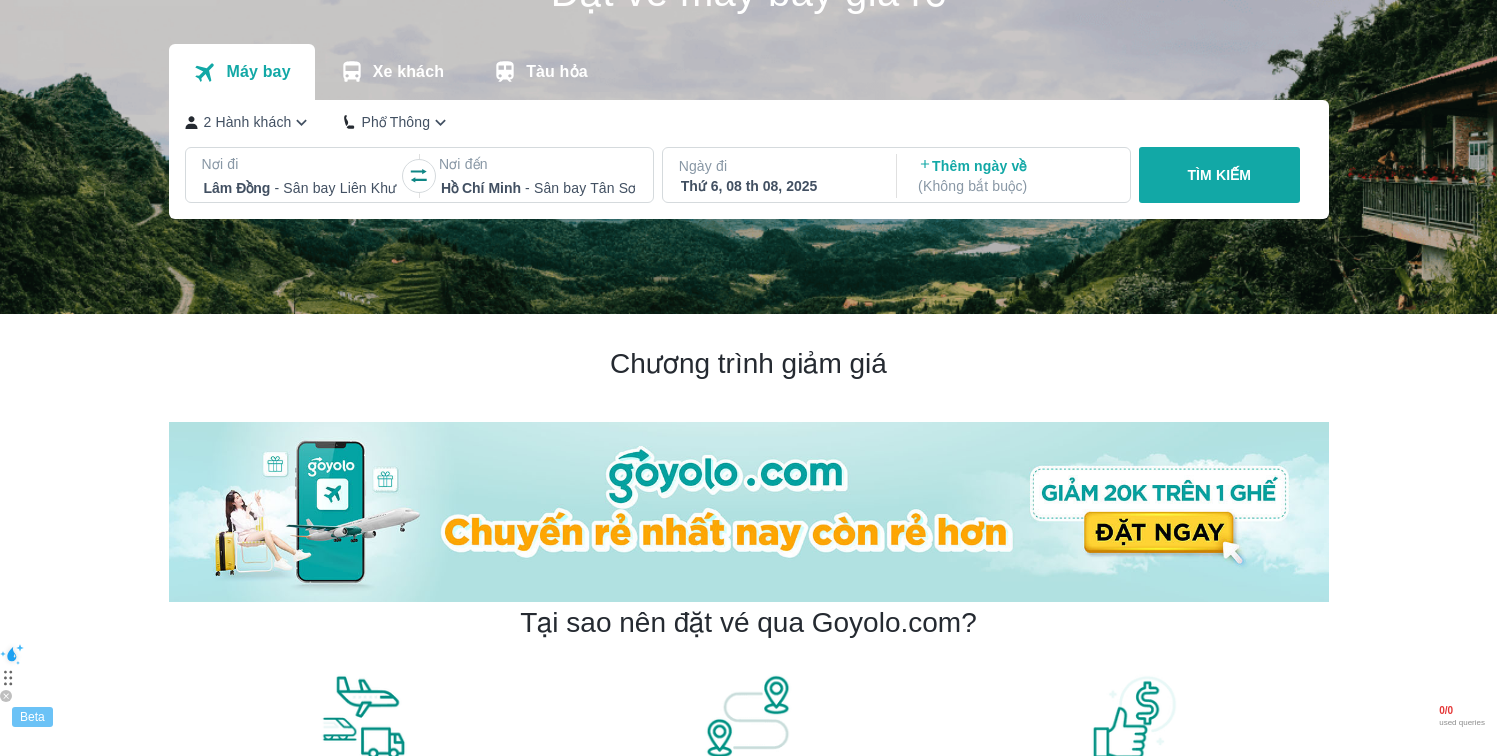 click on "Thứ 6, 08 th 08, 2025" at bounding box center (778, 186) 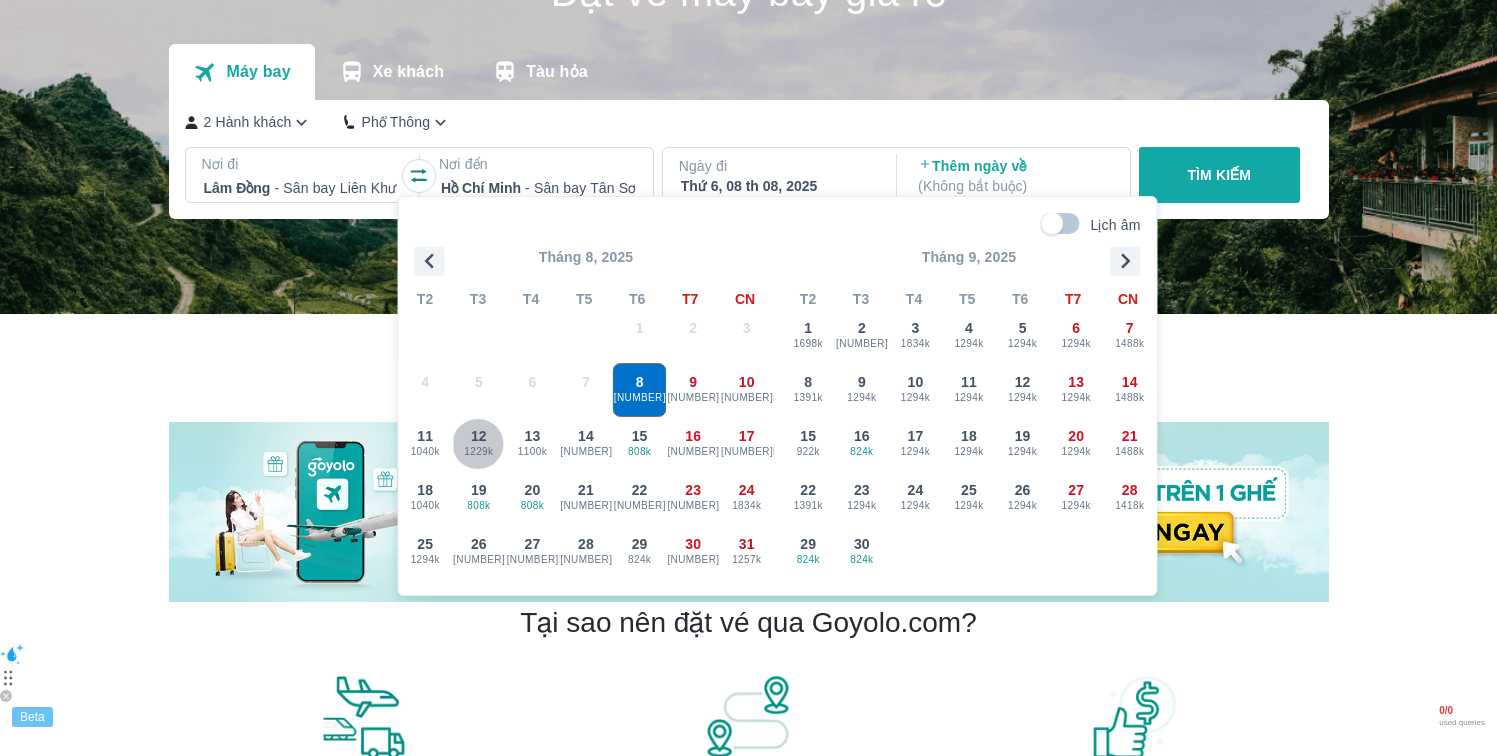 click on "12 1229k" at bounding box center (479, 444) 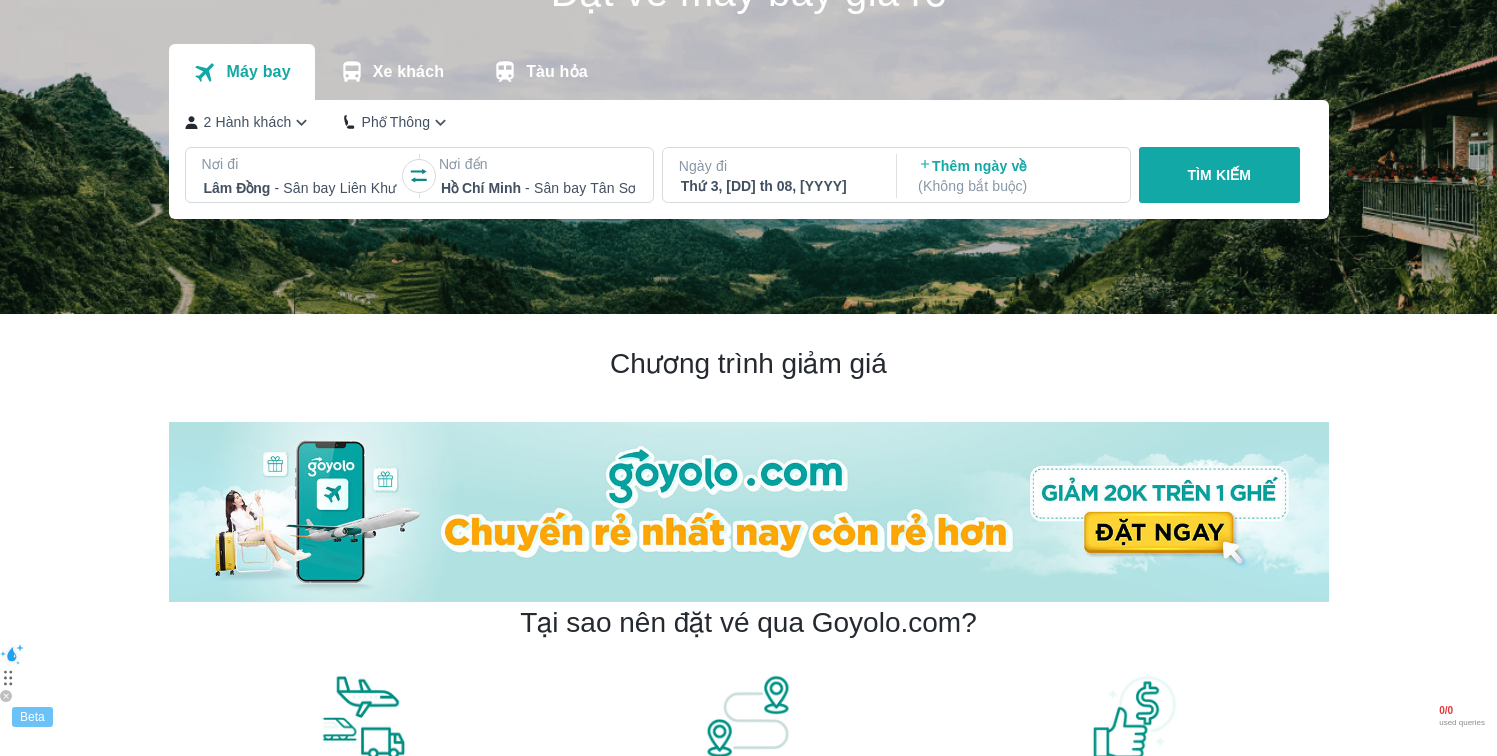click on "TÌM KIẾM" at bounding box center (1219, 175) 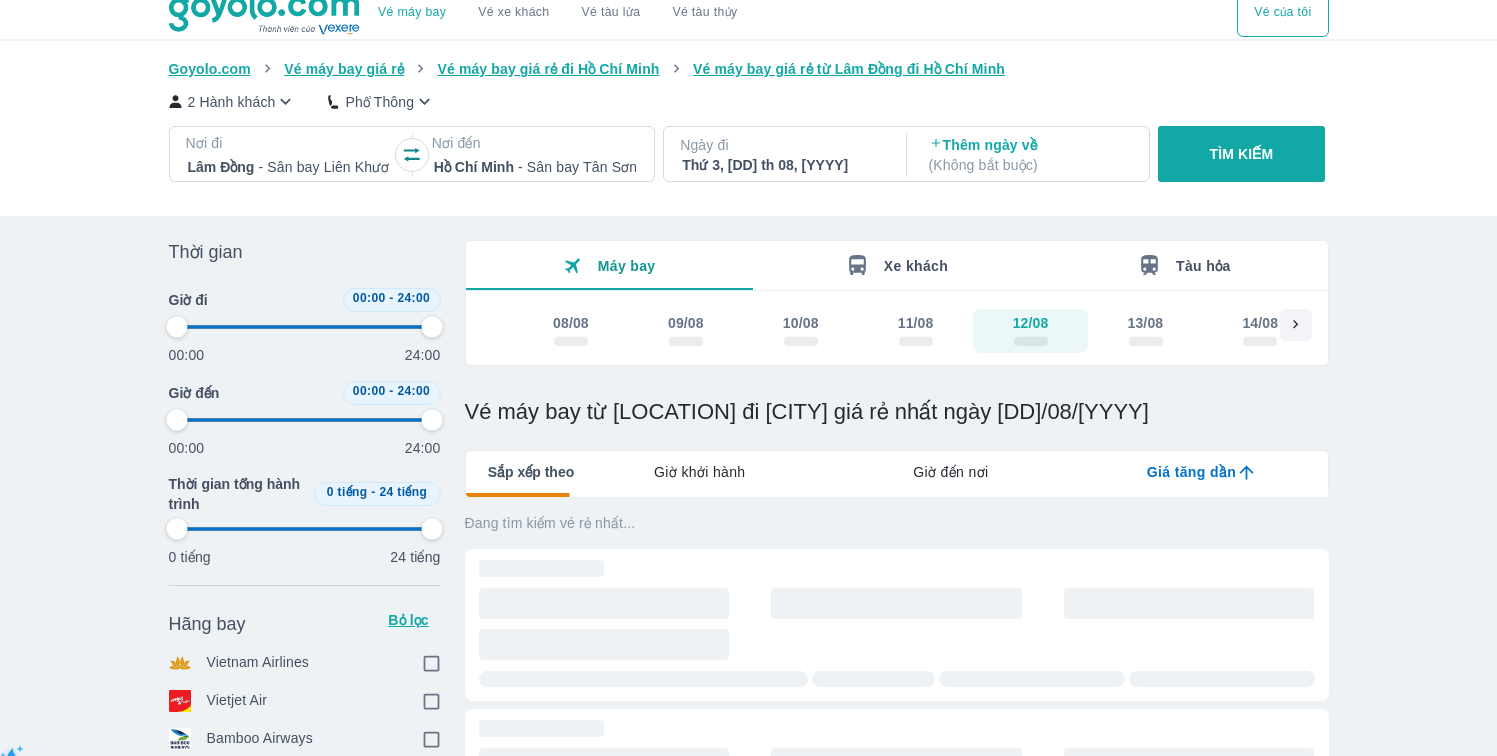 scroll, scrollTop: 0, scrollLeft: 0, axis: both 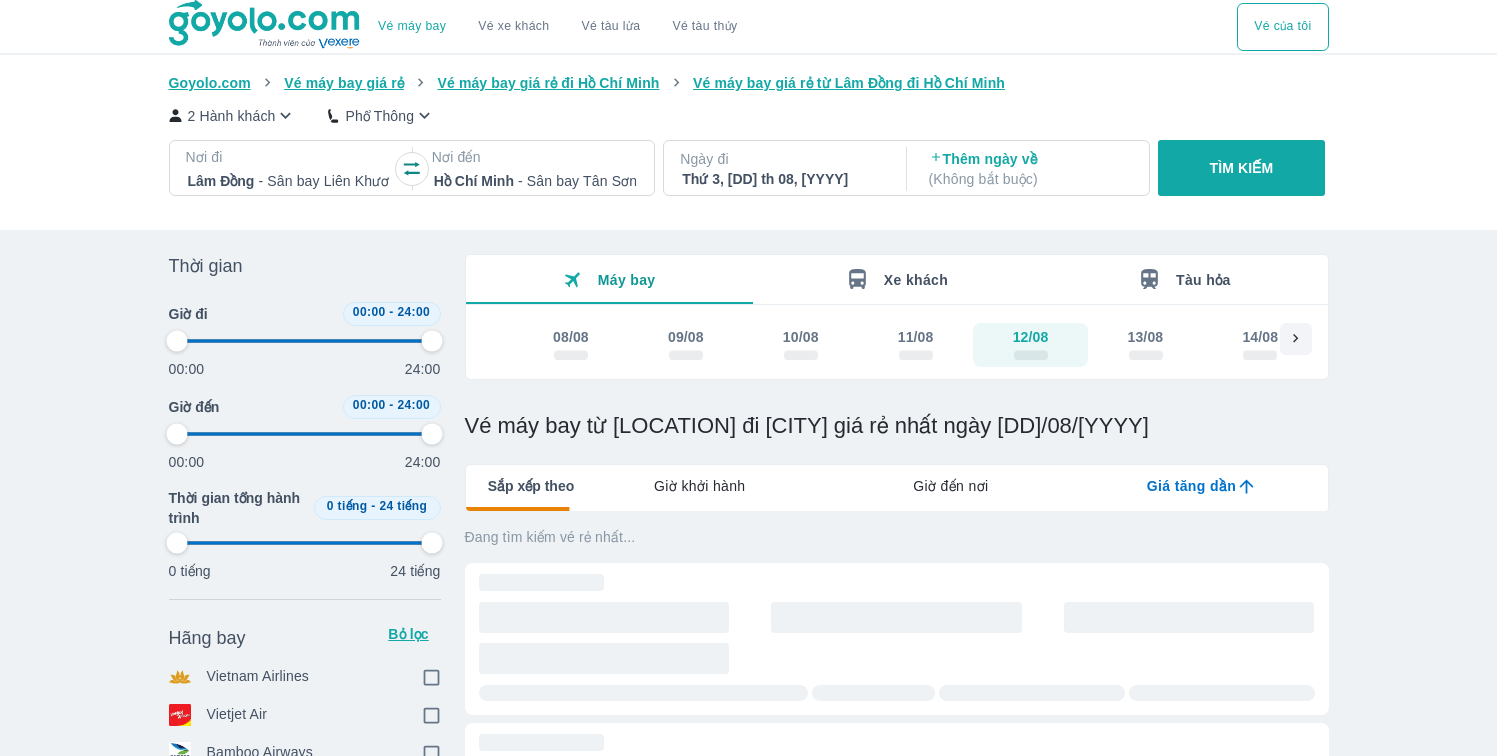 type on "97.9166666666667" 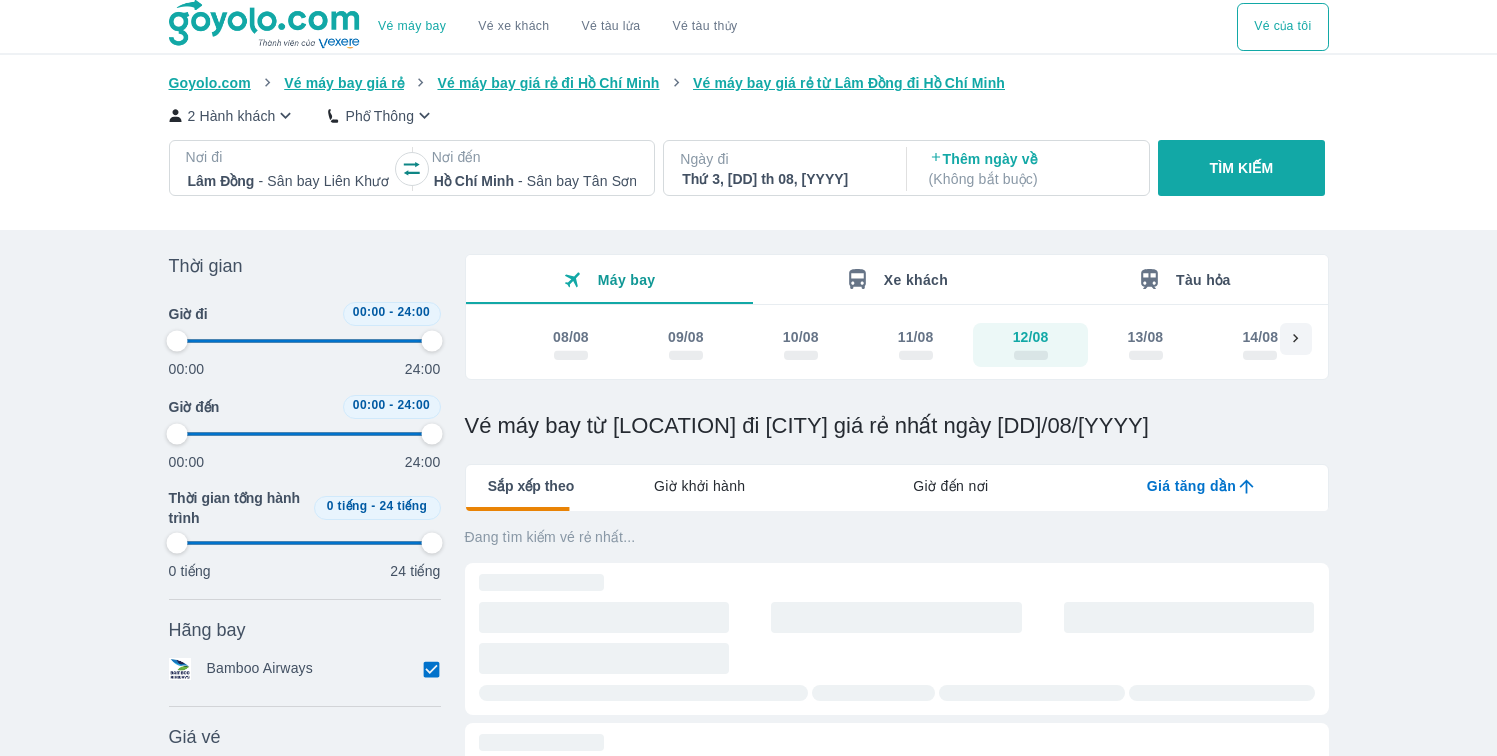 type on "97.9166666666667" 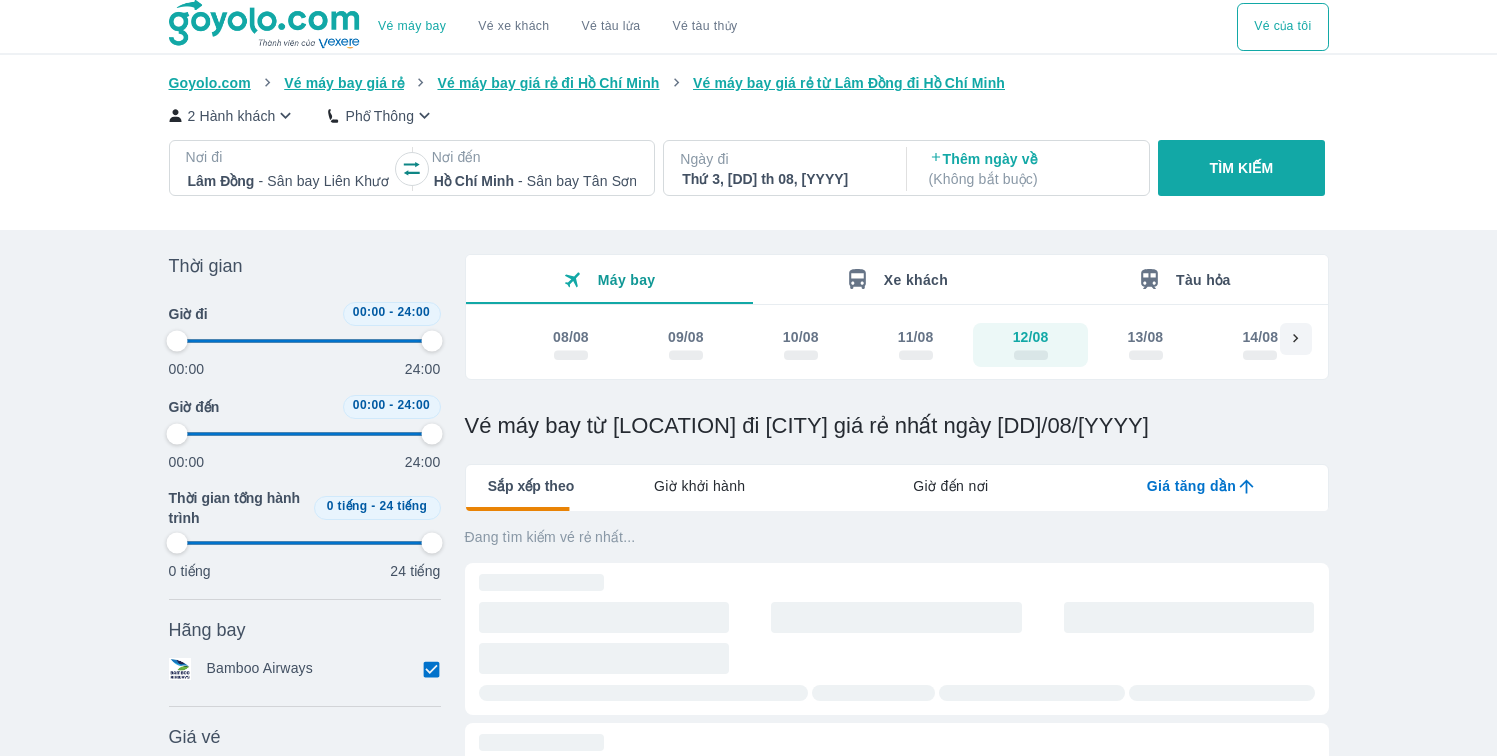 type on "97.9166666666667" 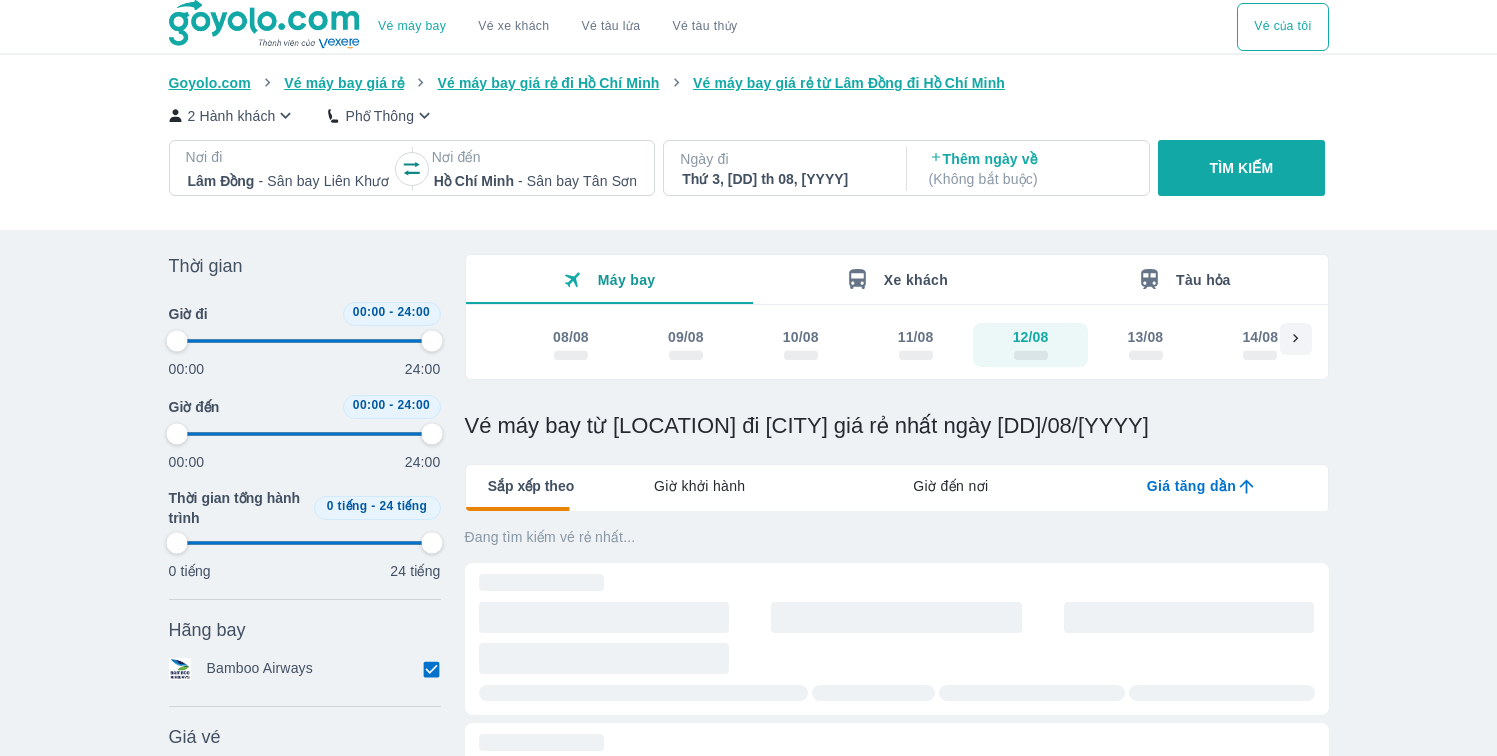type on "97.9166666666667" 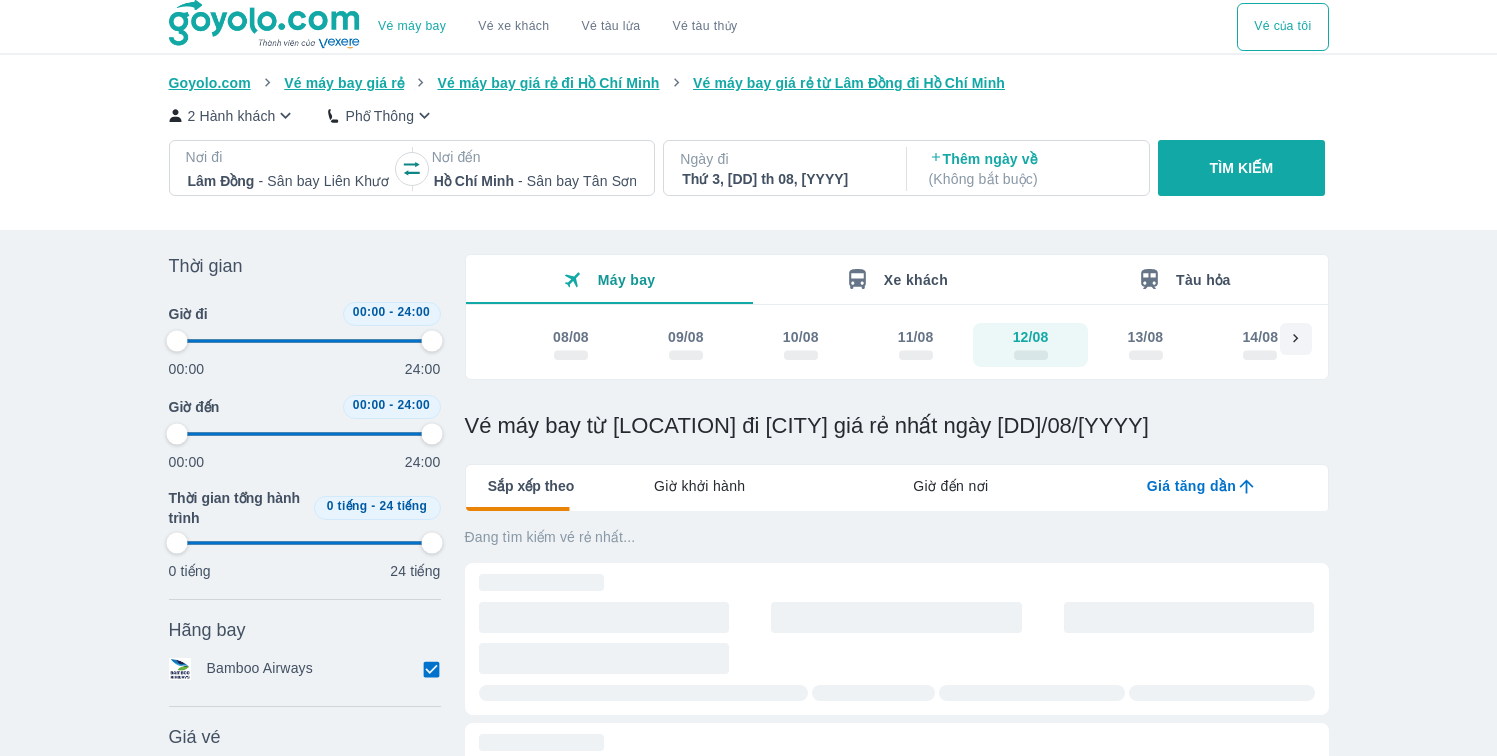 type on "97.9166666666667" 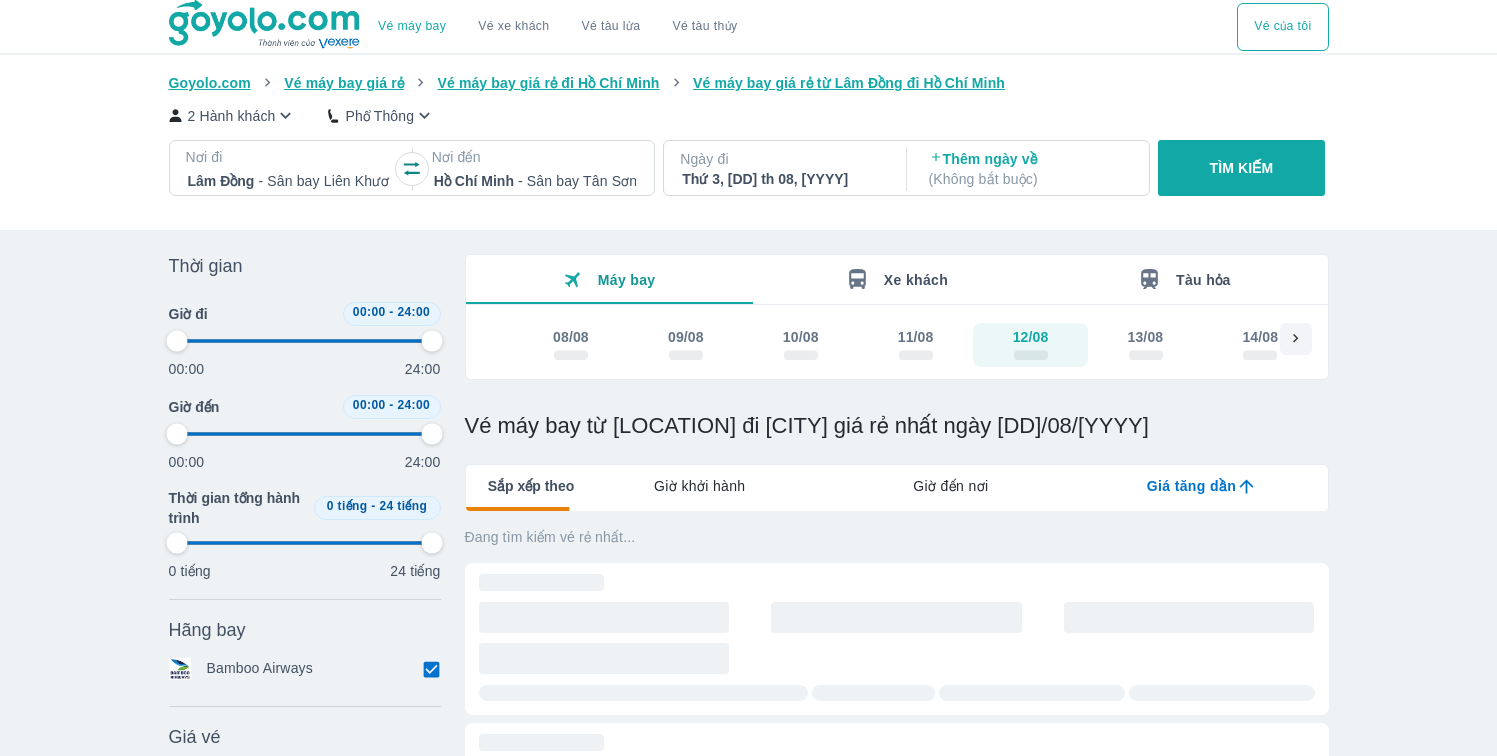 type on "97.9166666666667" 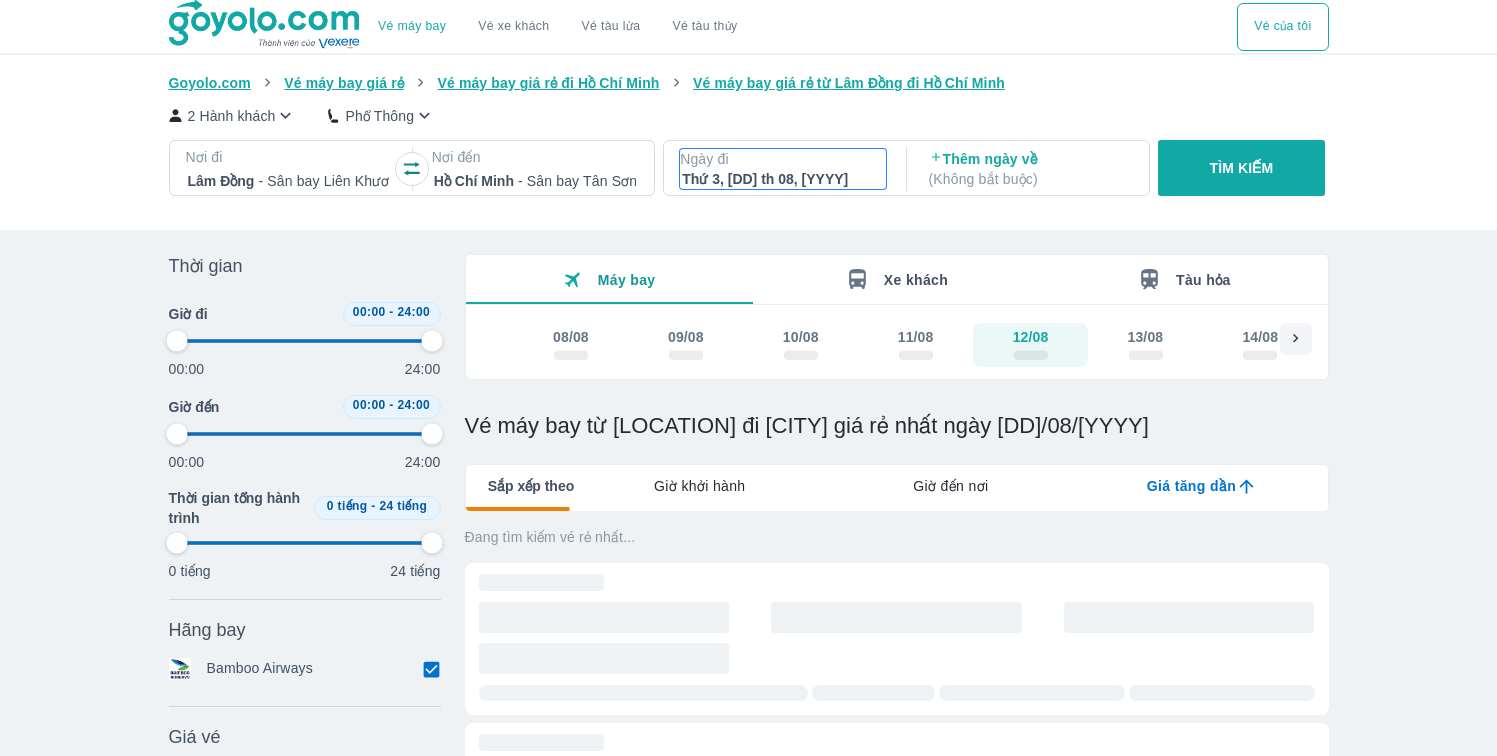 click on "[DAY_OF_WEEK], [DAY] [MONTH], [YEAR]" at bounding box center (783, 179) 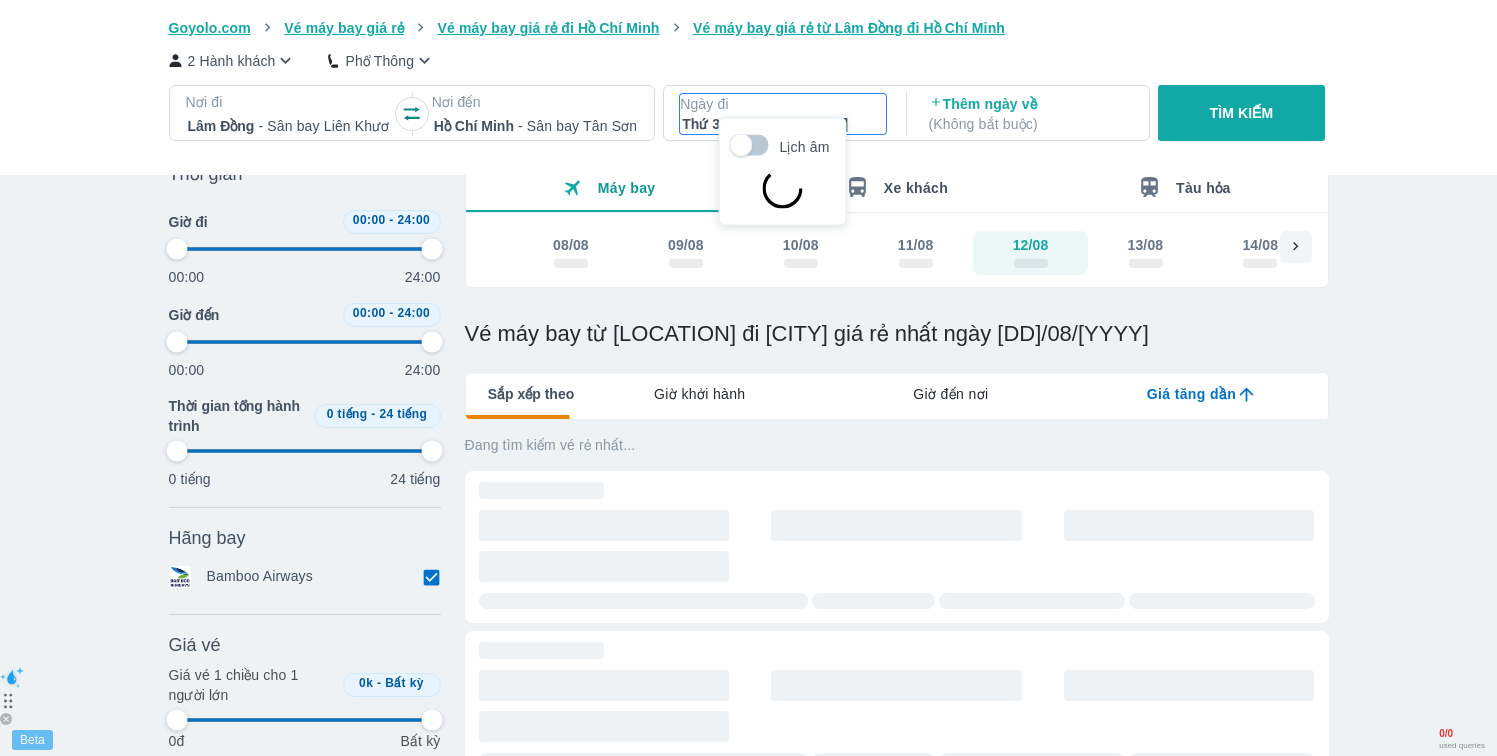 scroll, scrollTop: 115, scrollLeft: 0, axis: vertical 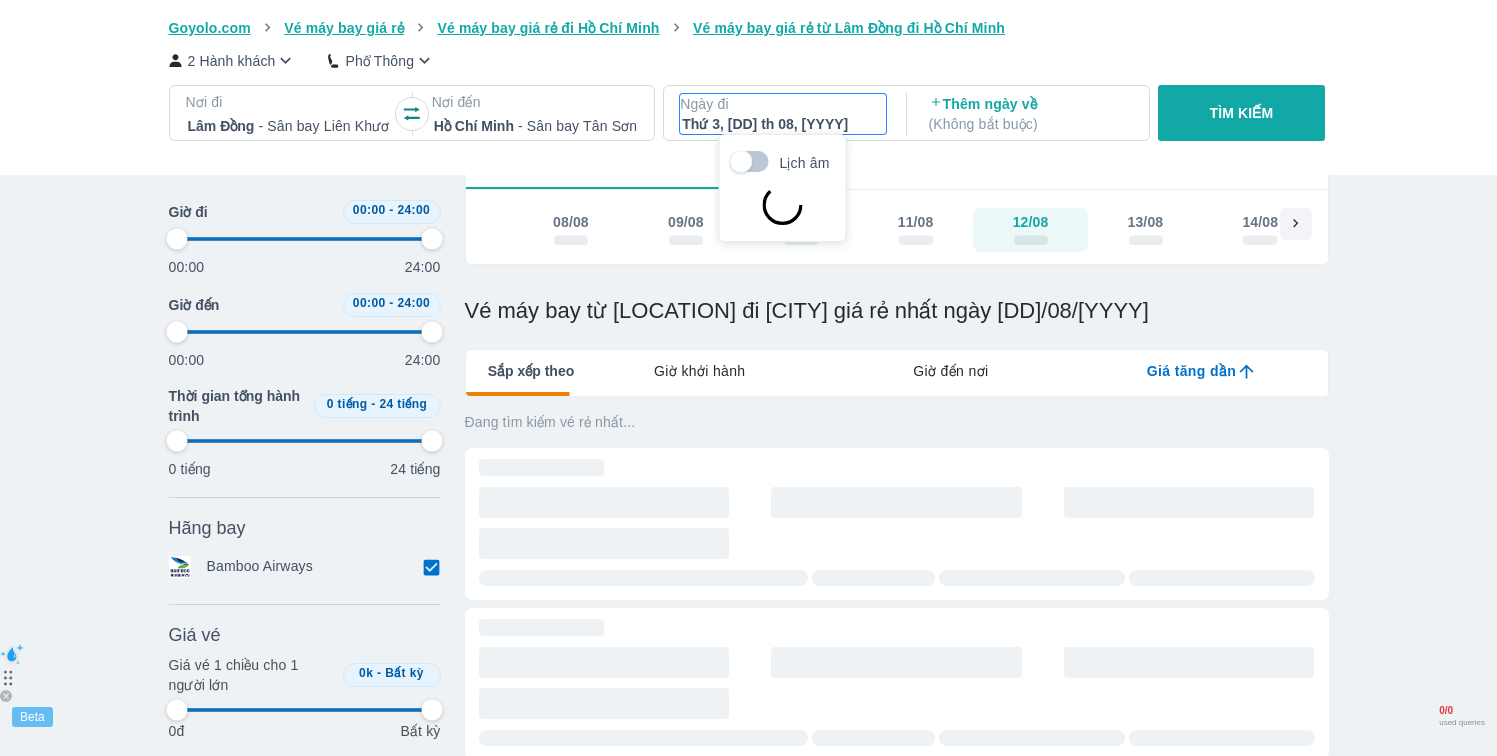 type on "97.9166666666667" 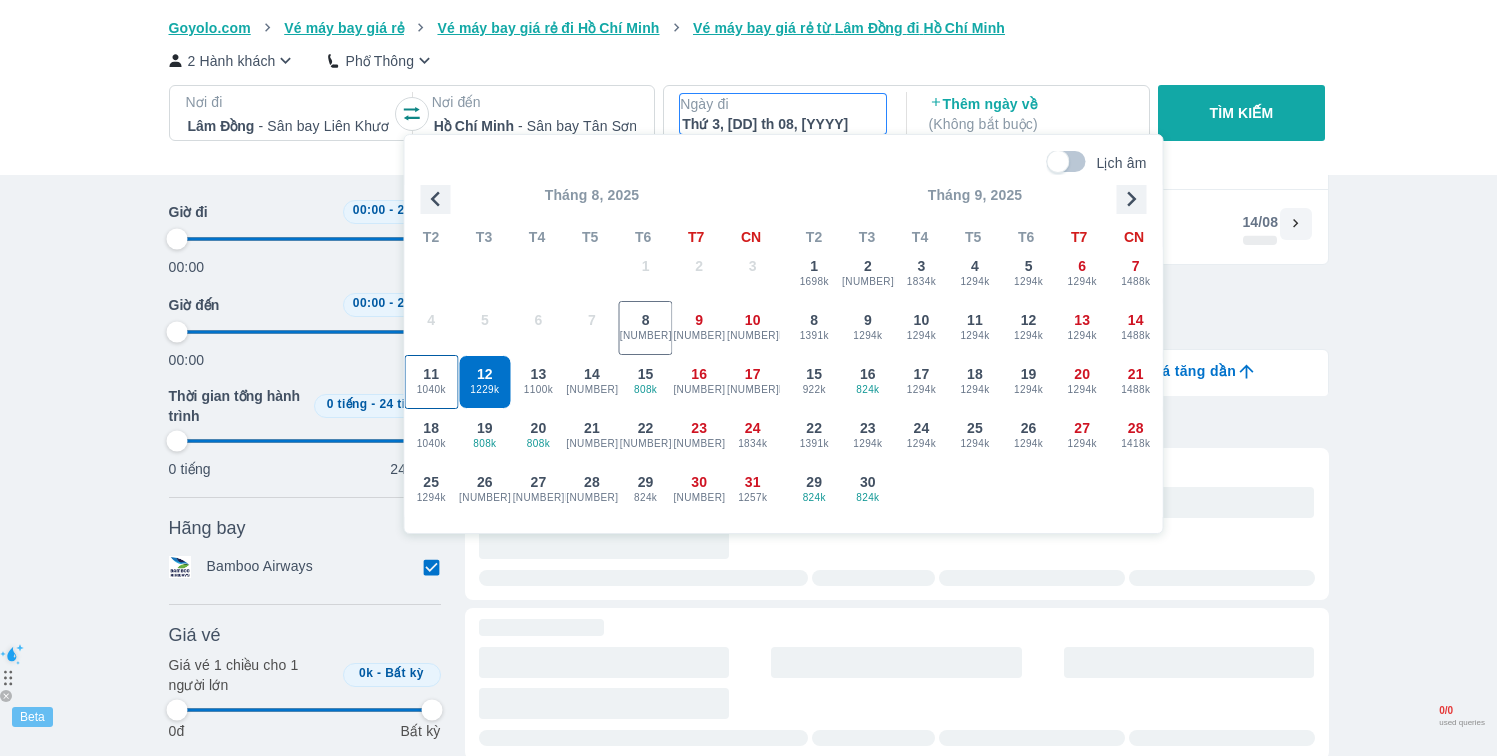 type on "97.9166666666667" 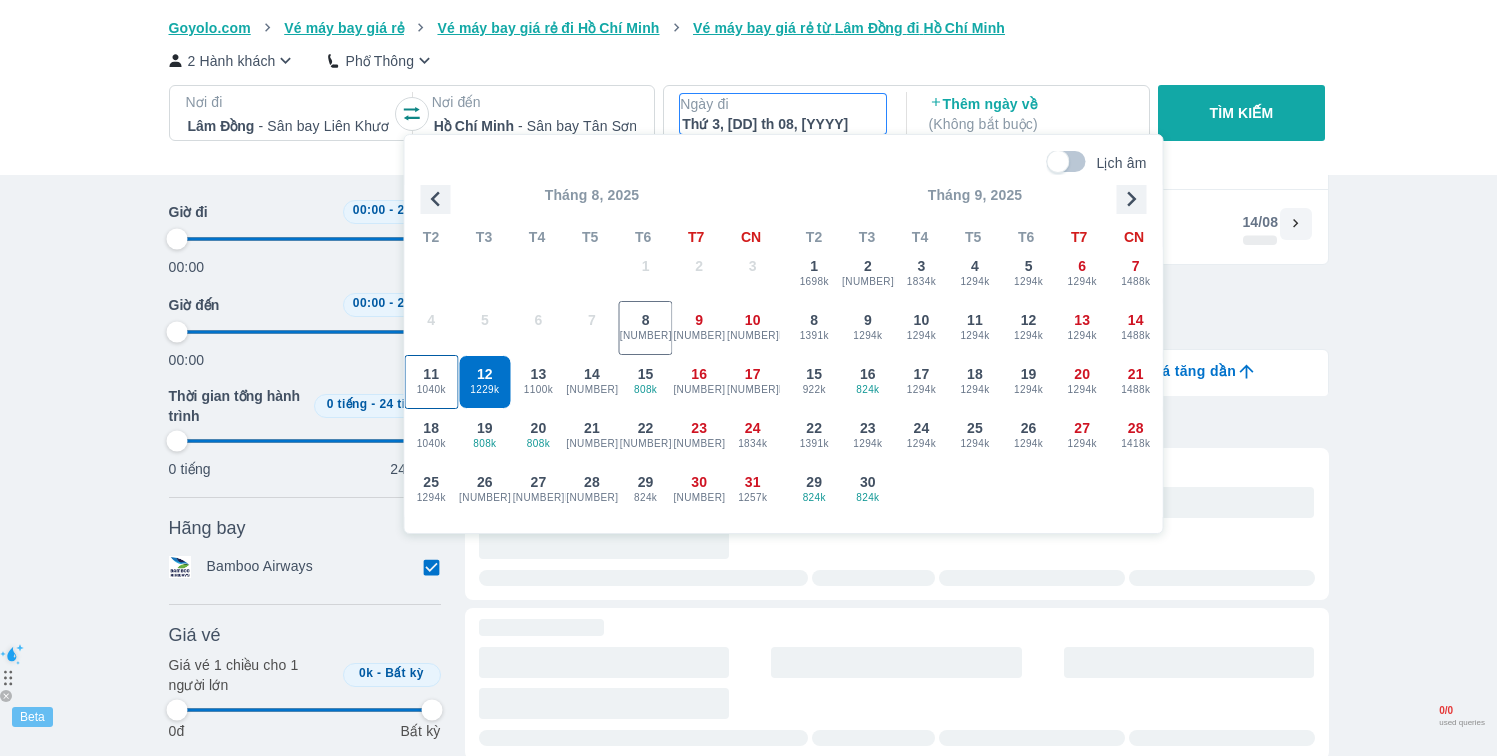 type on "97.9166666666667" 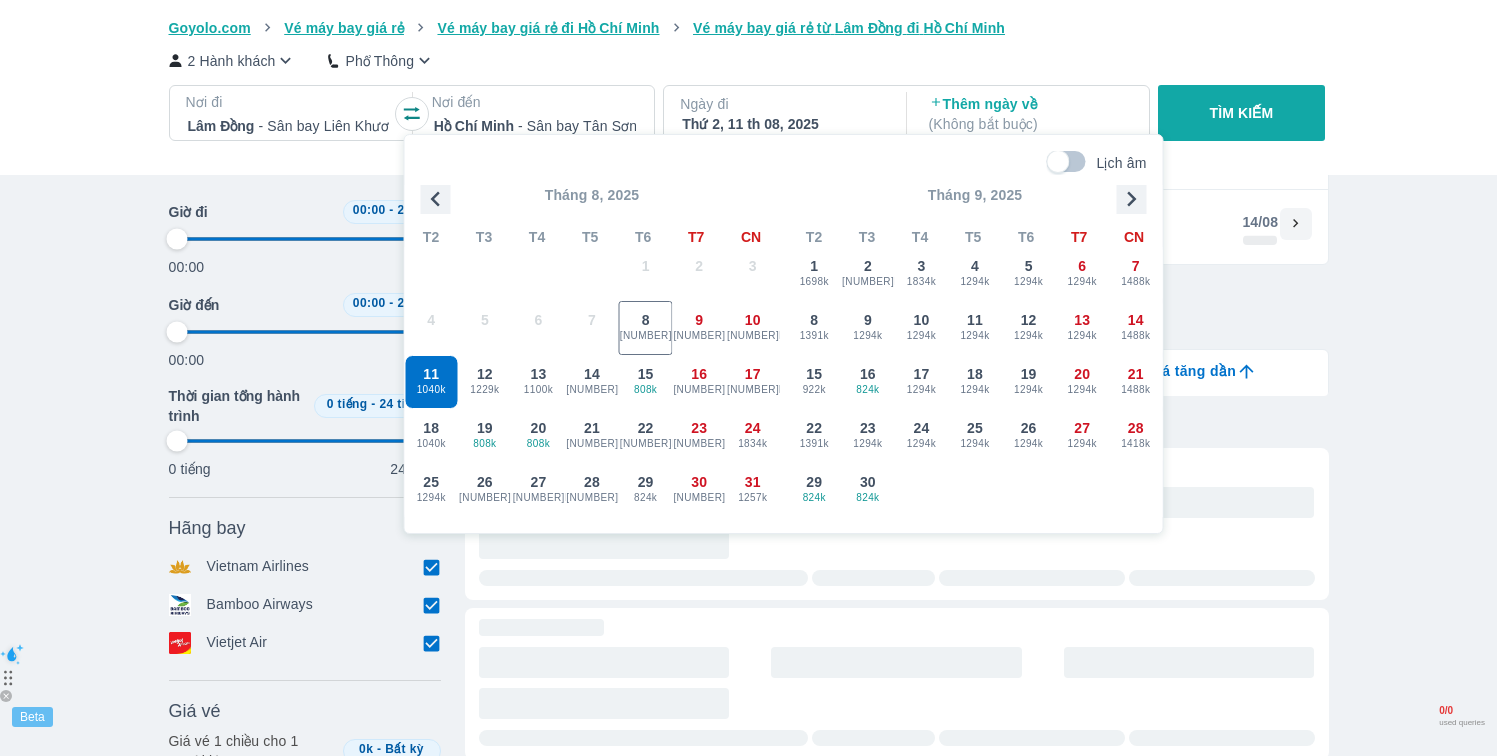 type on "97.9166666666667" 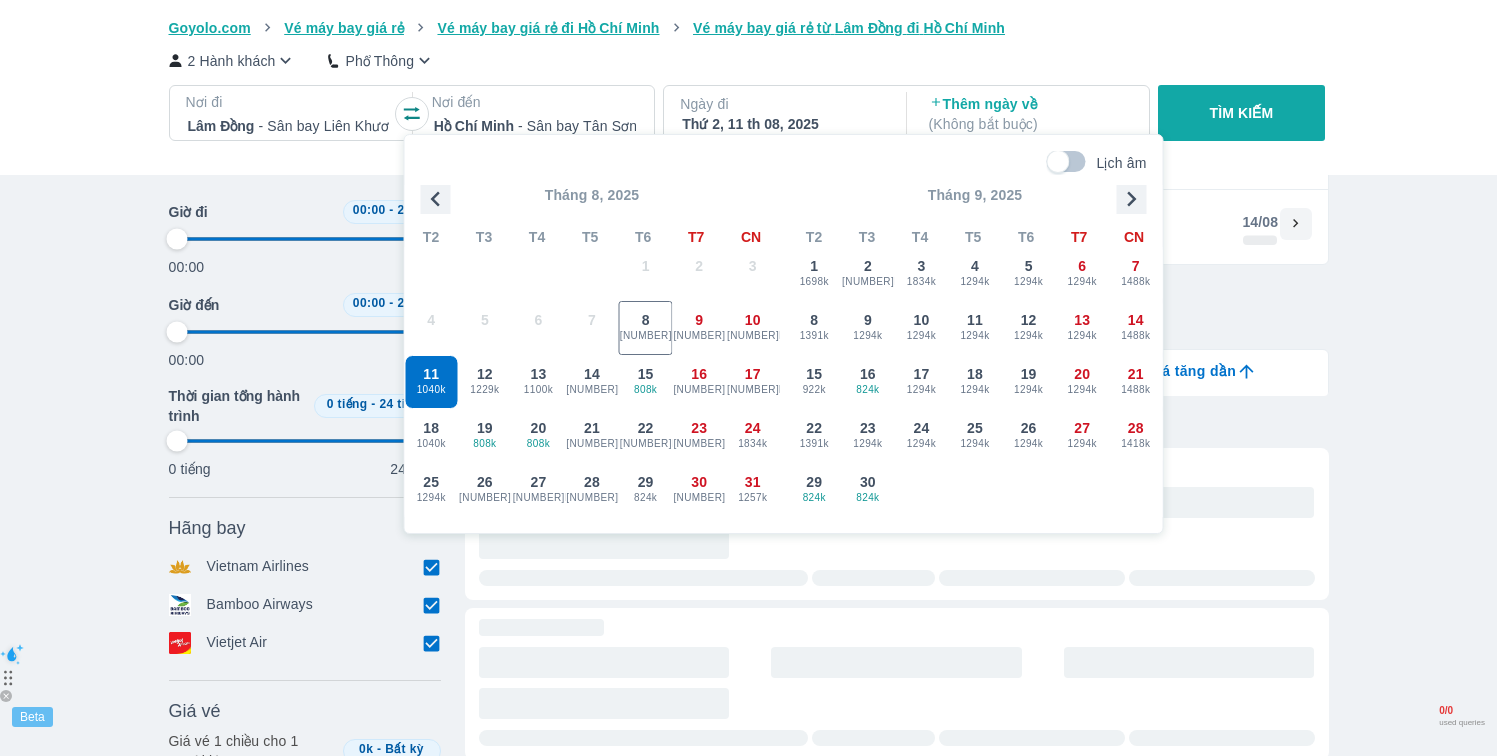 type on "97.9166666666667" 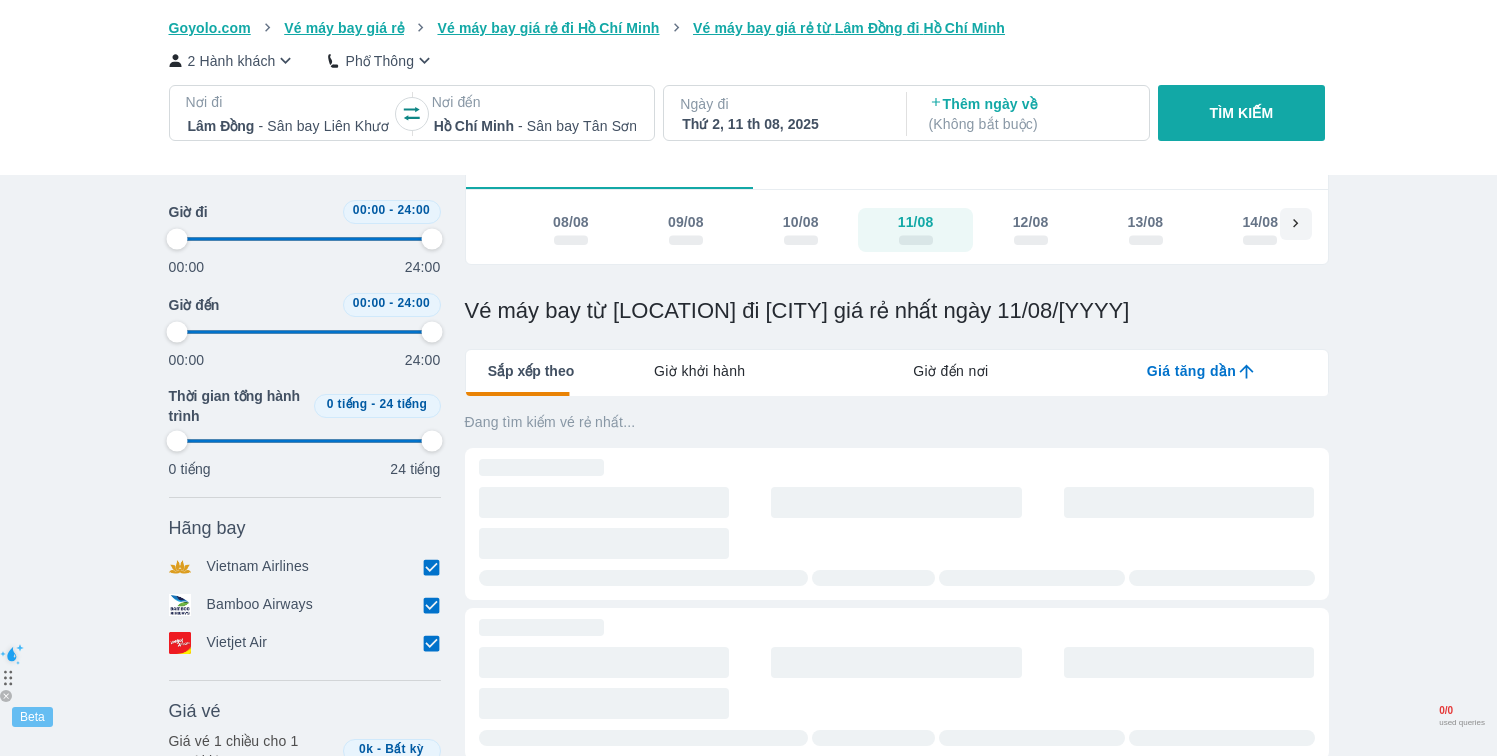 type on "97.9166666666667" 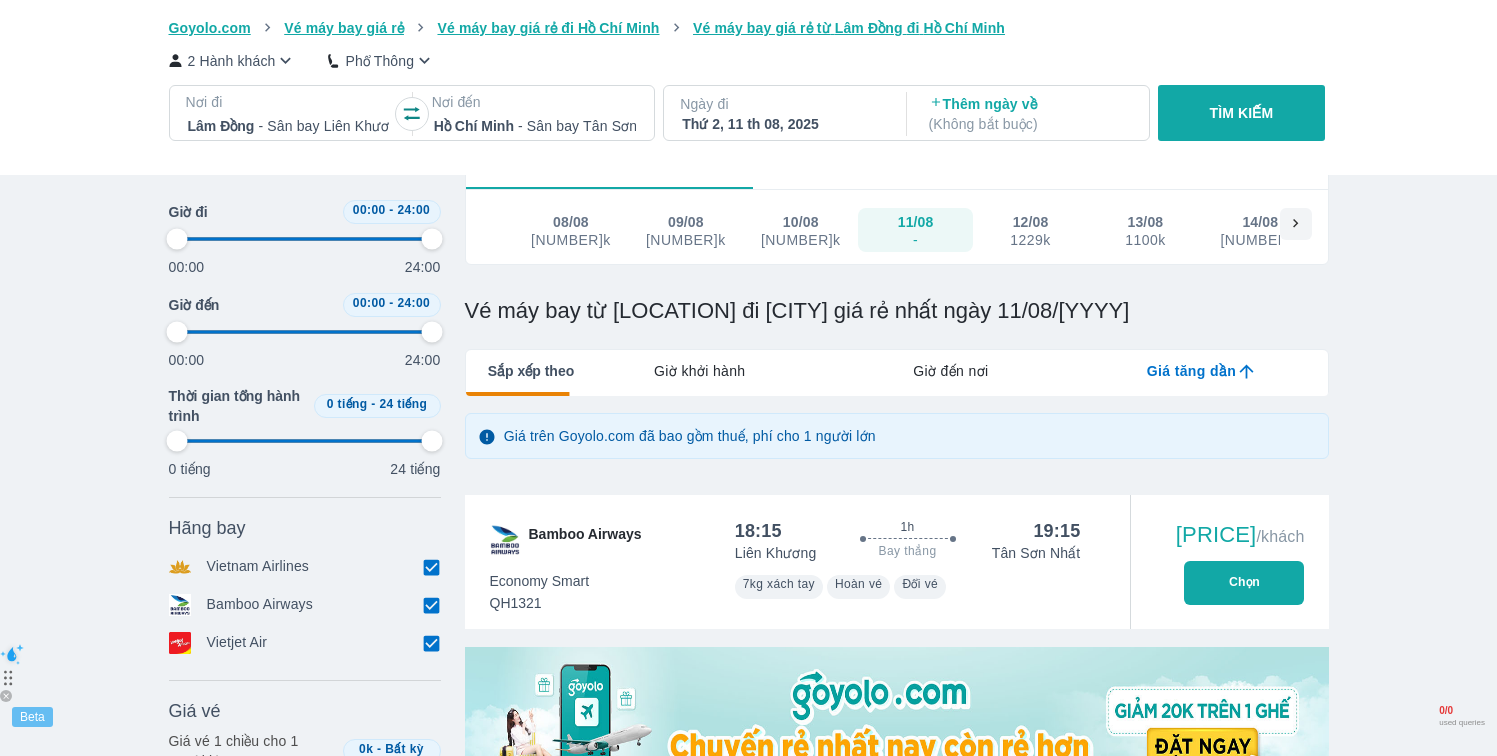 type on "97.9166666666667" 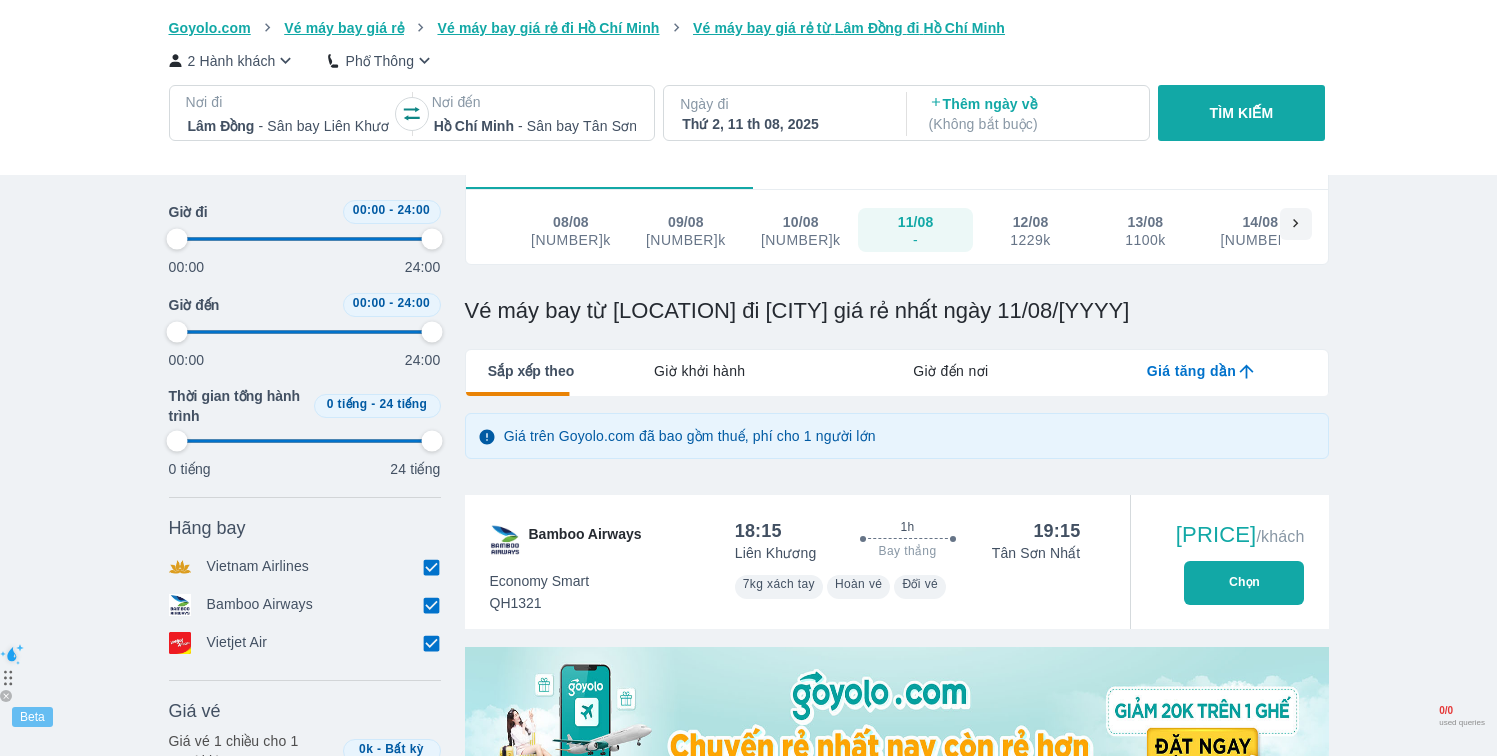 type on "97.9166666666667" 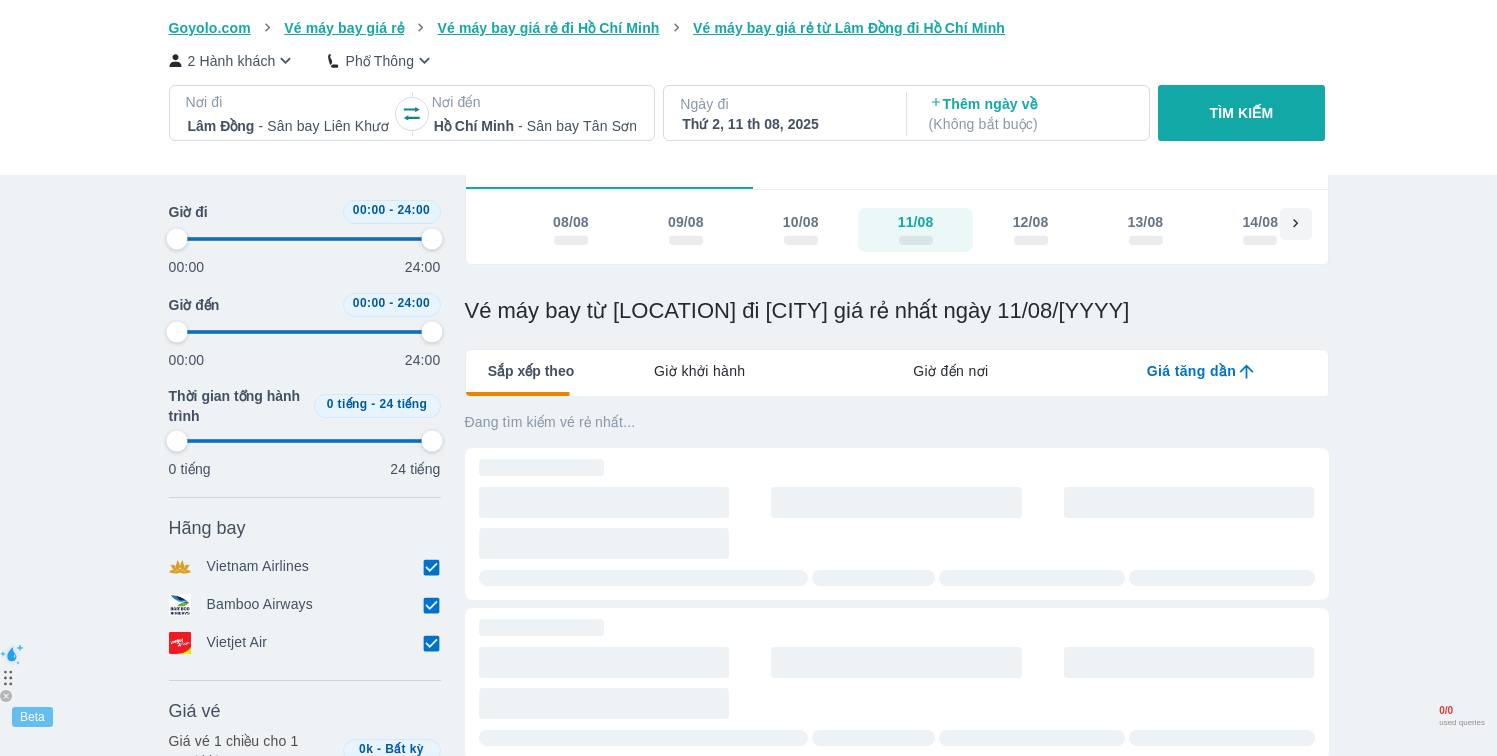 type on "97.9166666666667" 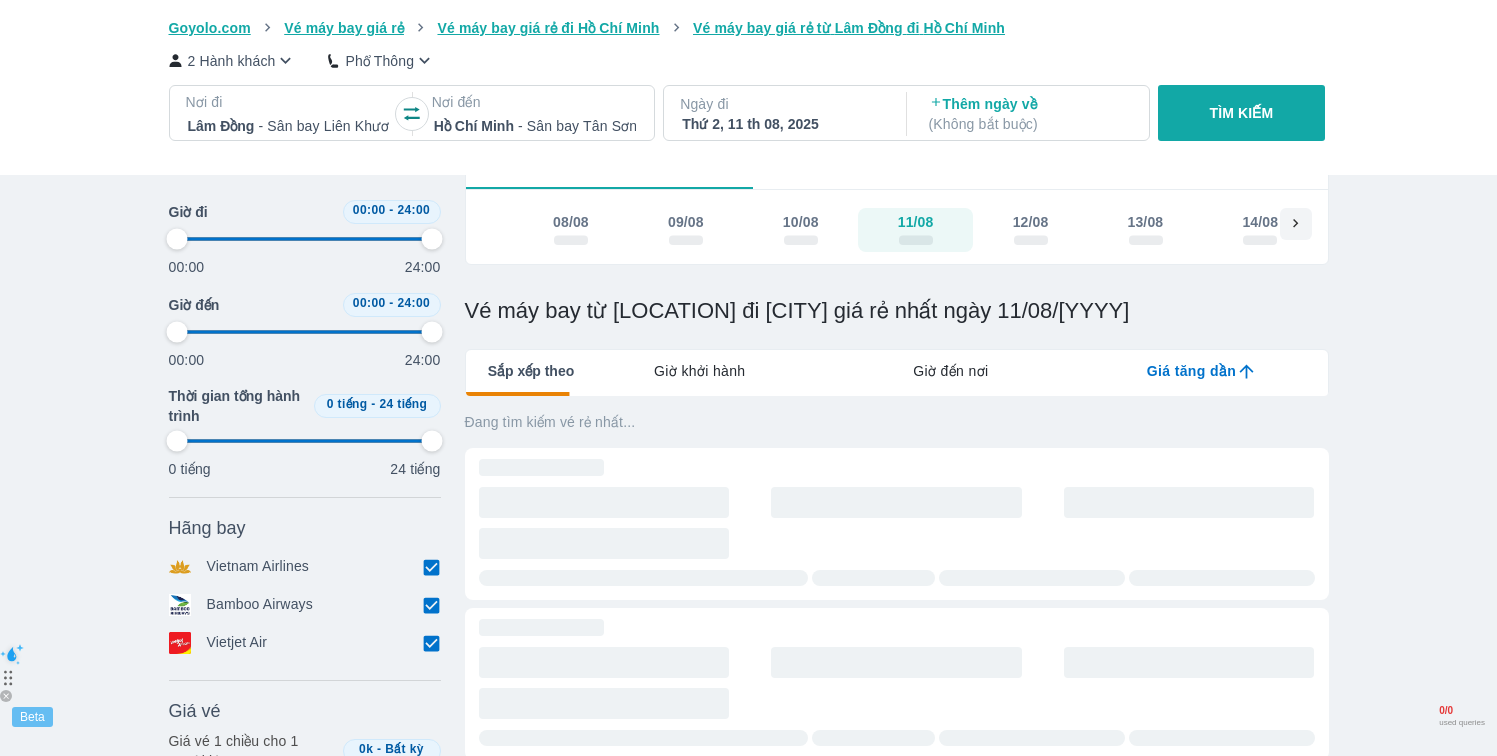 type on "97.9166666666667" 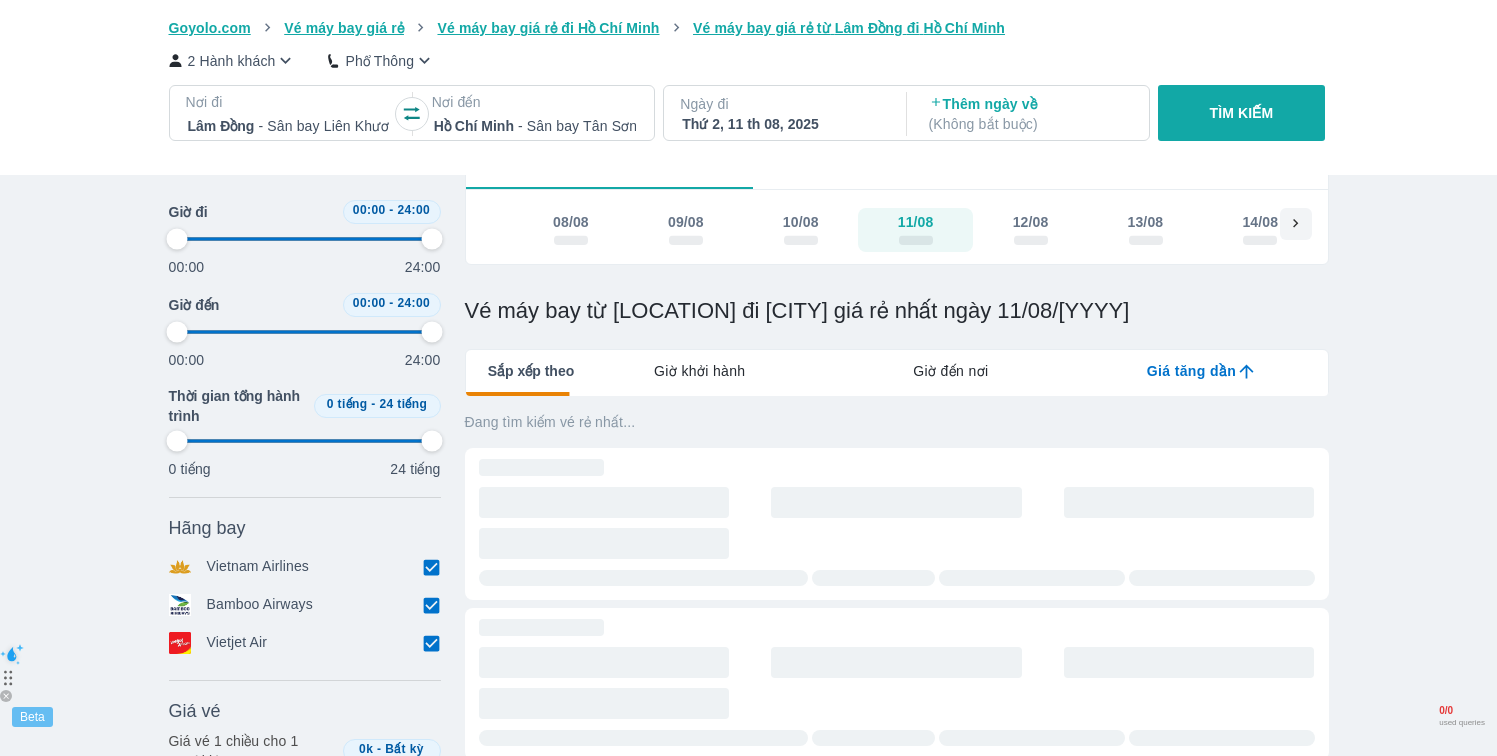 type on "97.9166666666667" 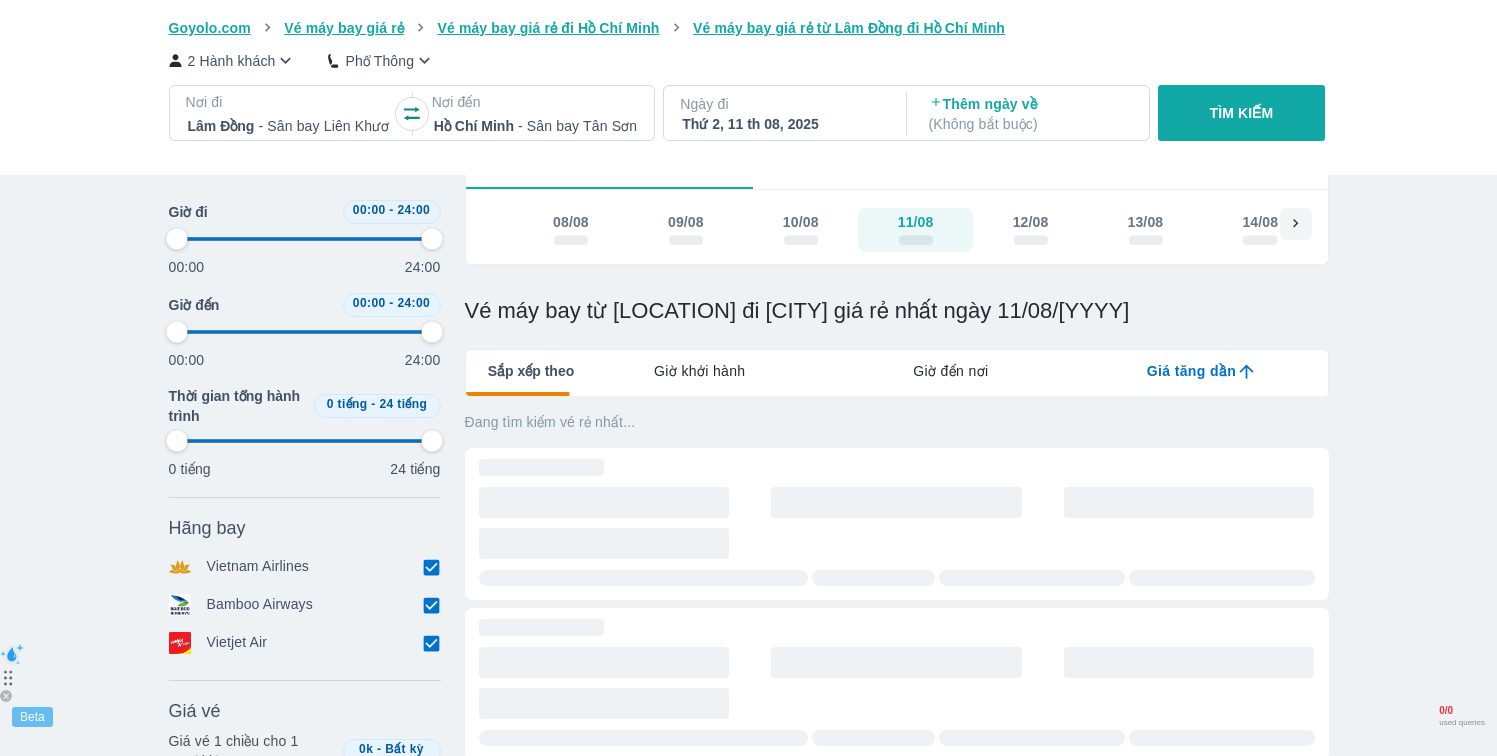 type on "97.9166666666667" 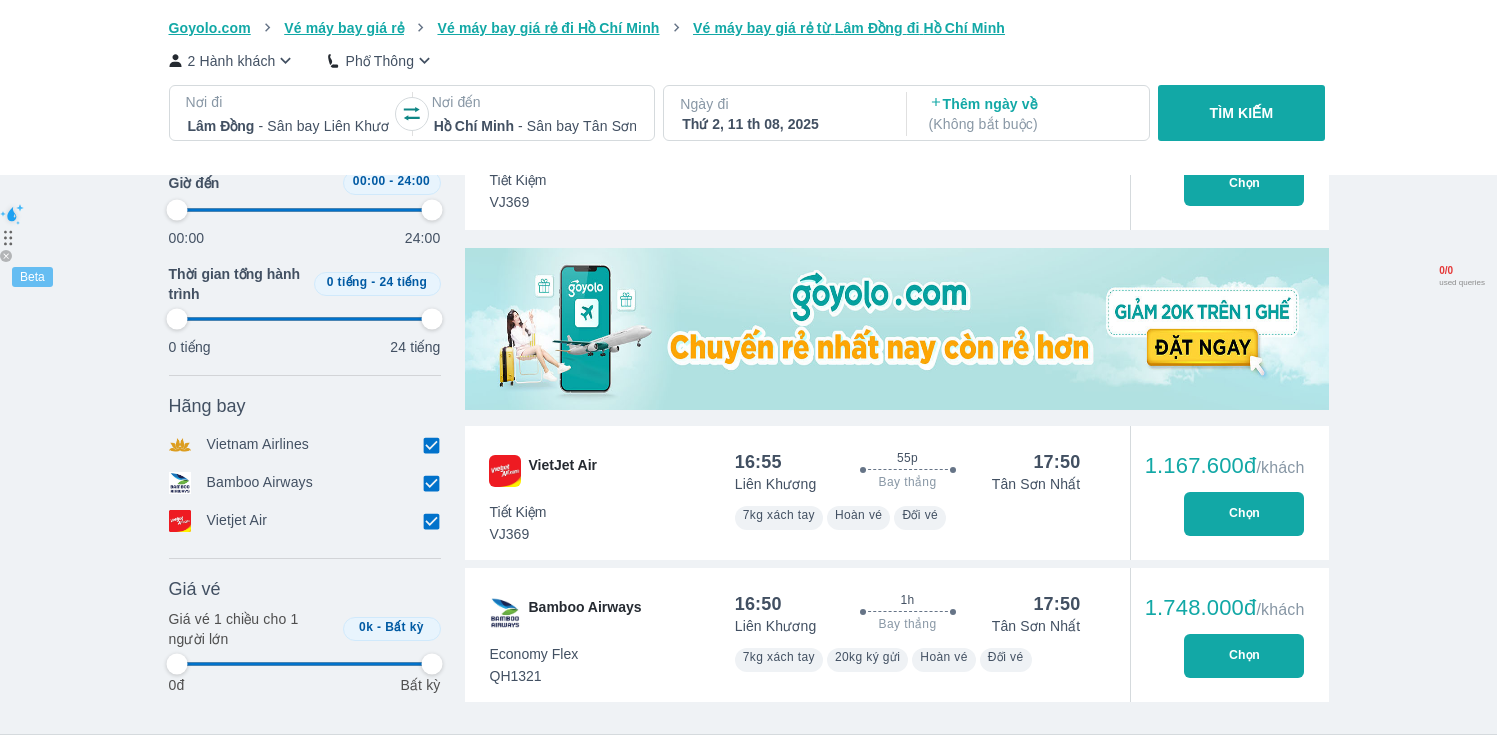 scroll, scrollTop: 711, scrollLeft: 0, axis: vertical 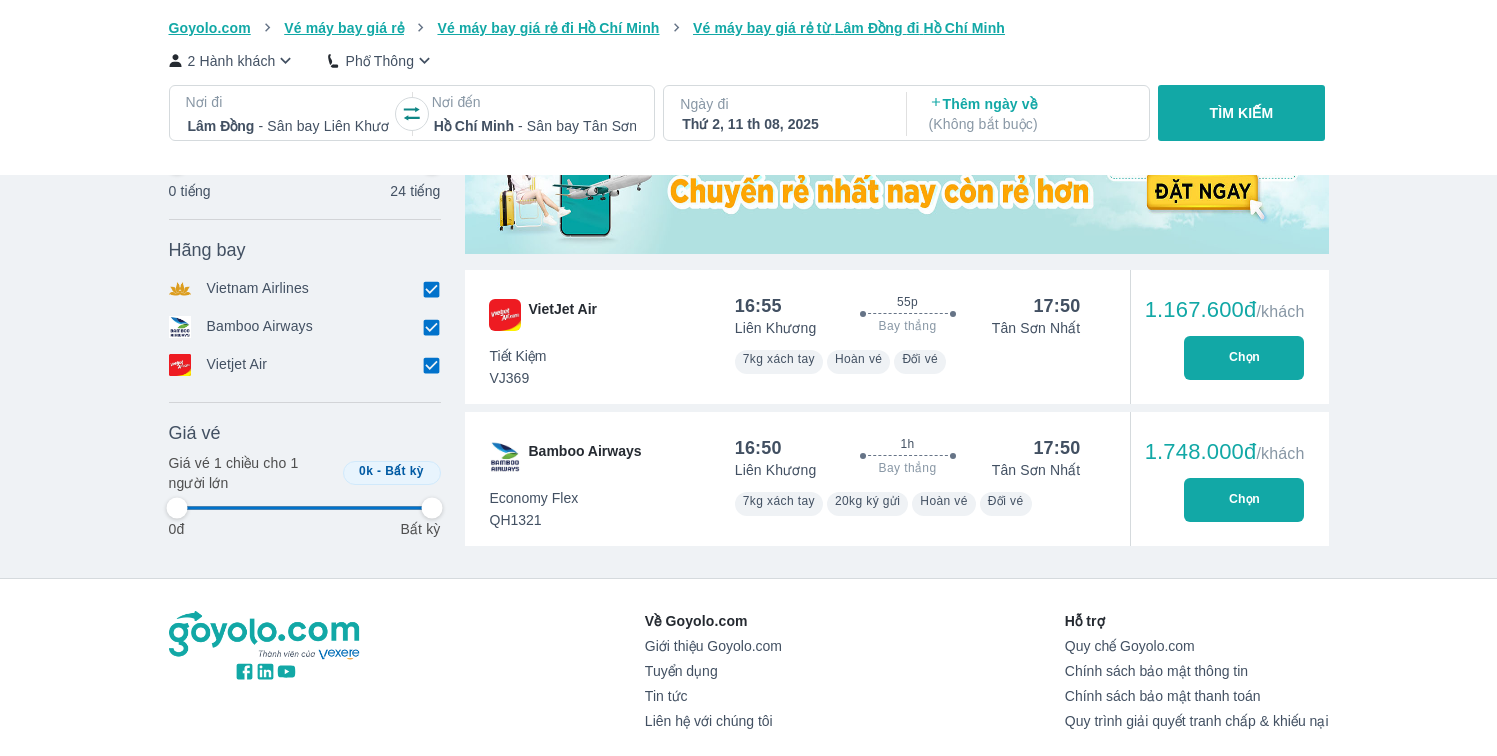 type on "97.9166666666667" 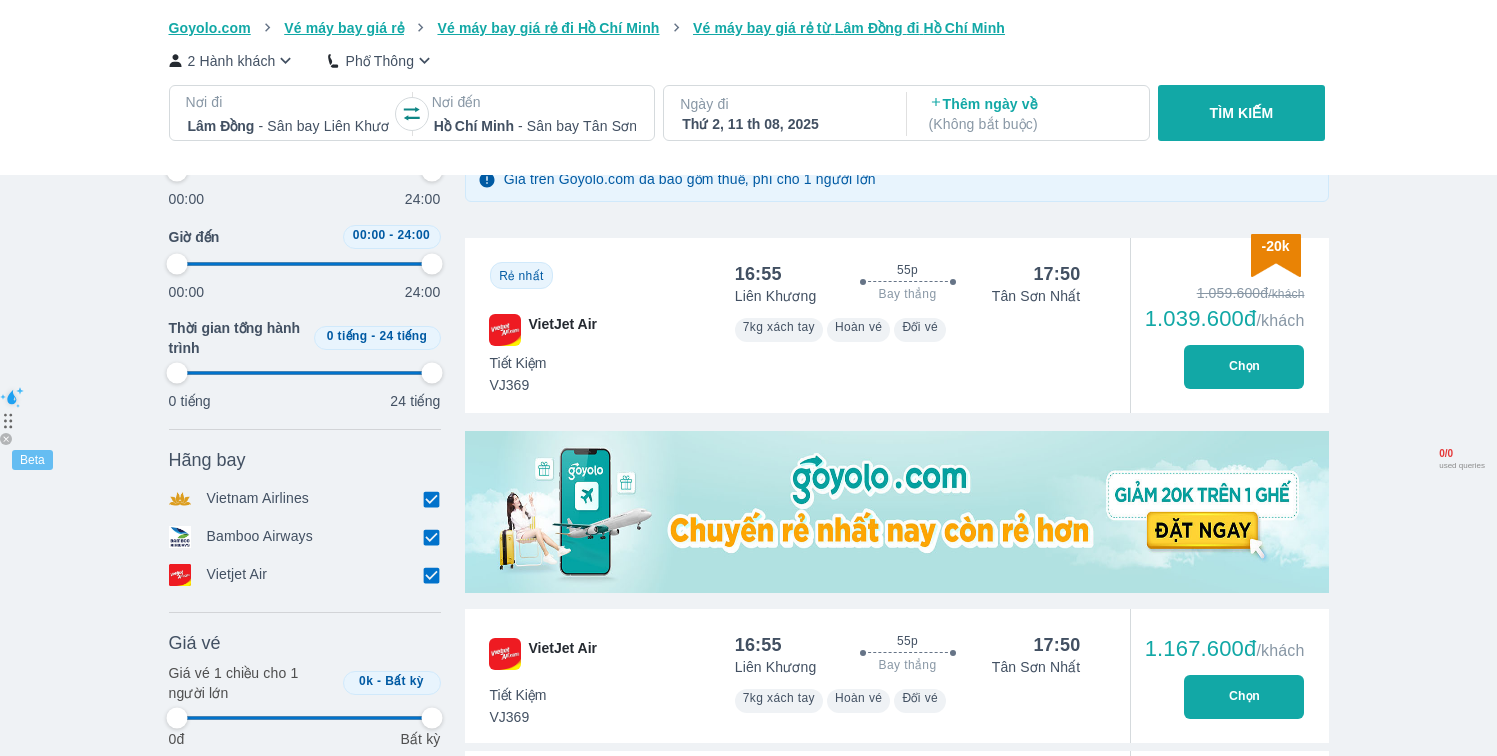 scroll, scrollTop: 337, scrollLeft: 0, axis: vertical 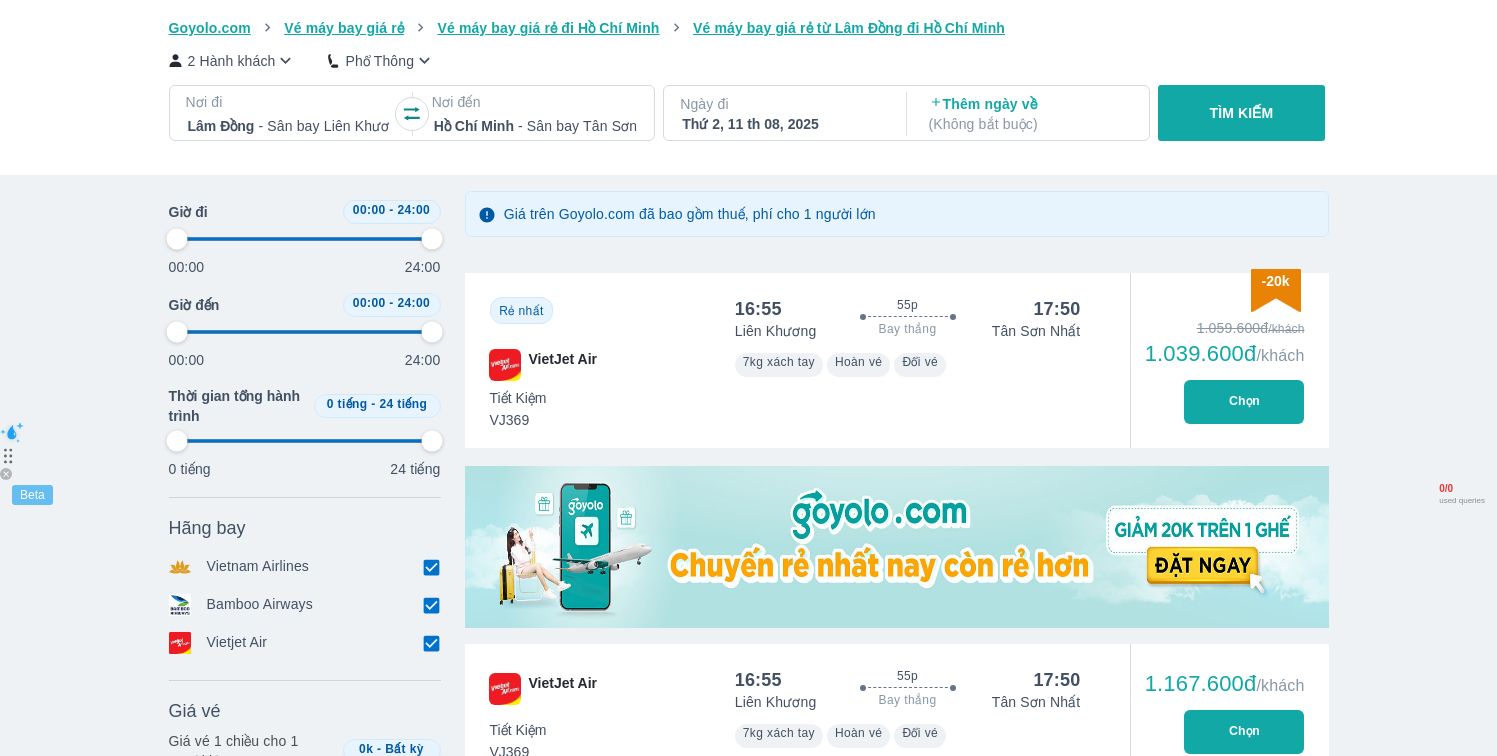 type on "97.9166666666667" 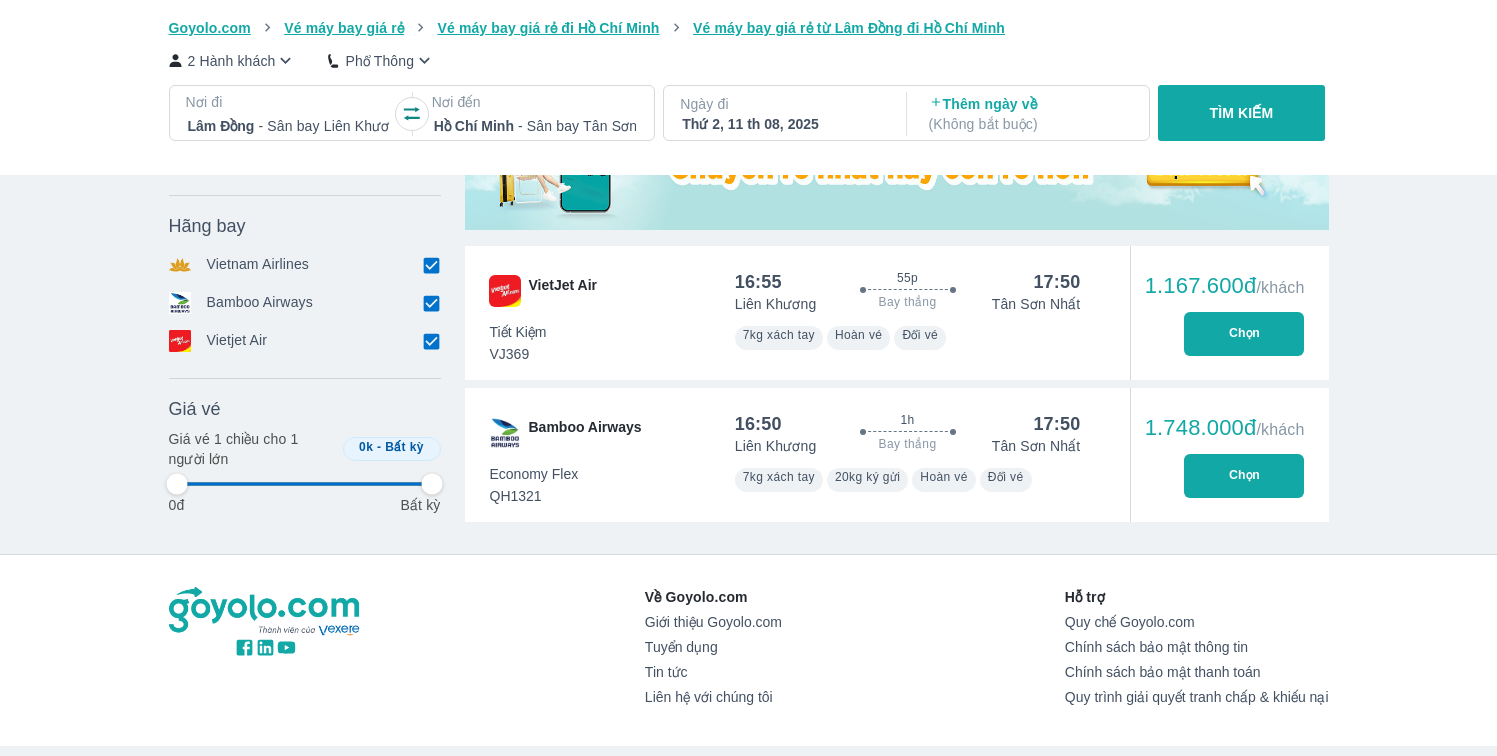 type on "97.9166666666667" 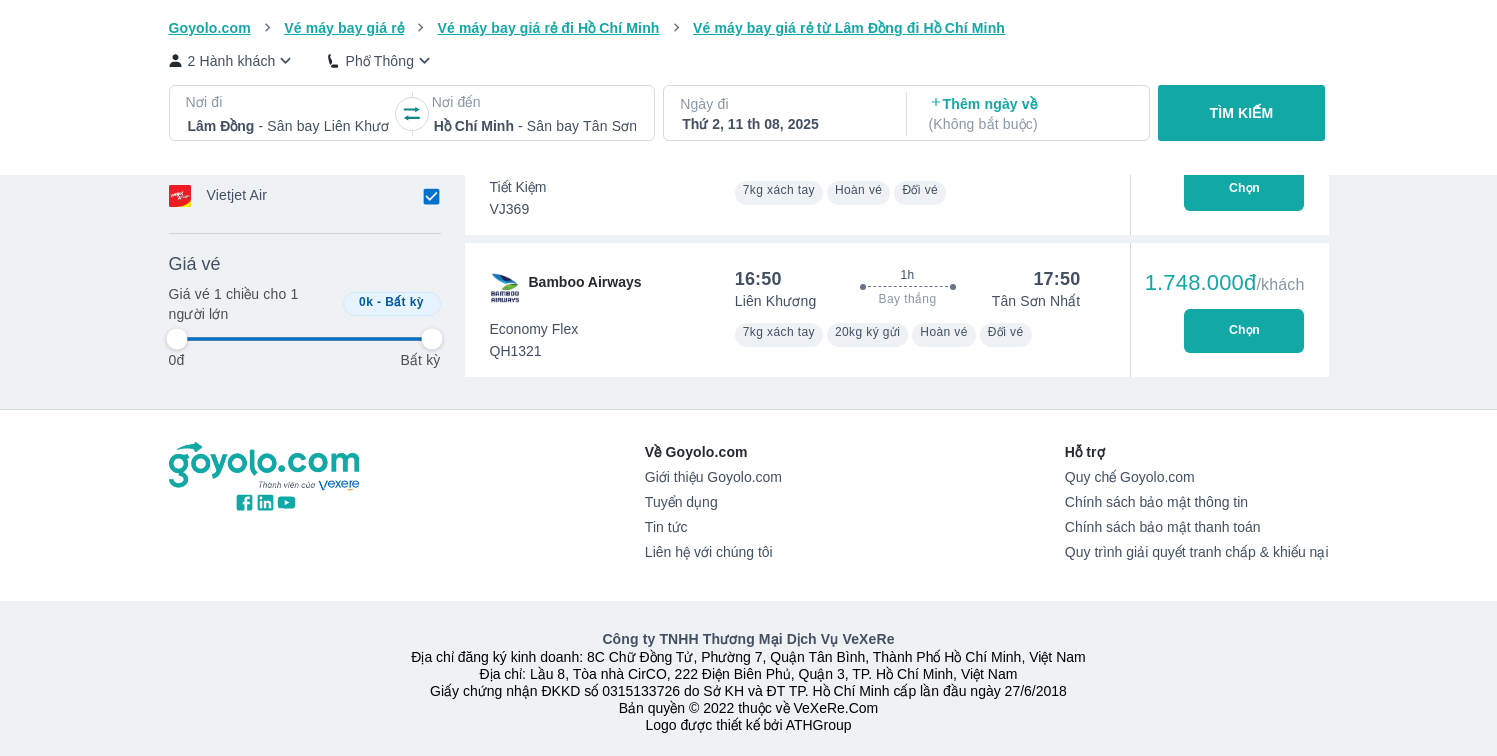 type on "97.9166666666667" 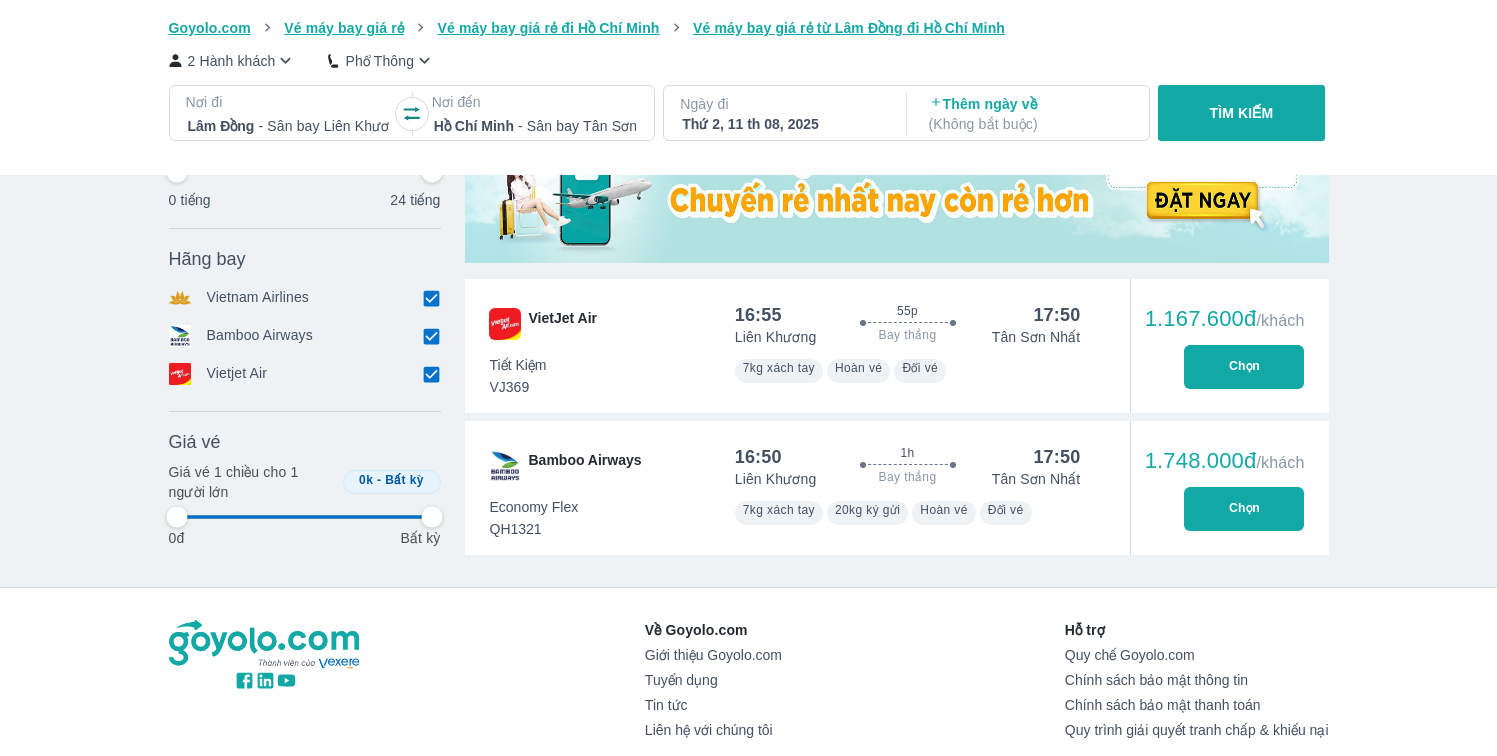 scroll, scrollTop: 0, scrollLeft: 0, axis: both 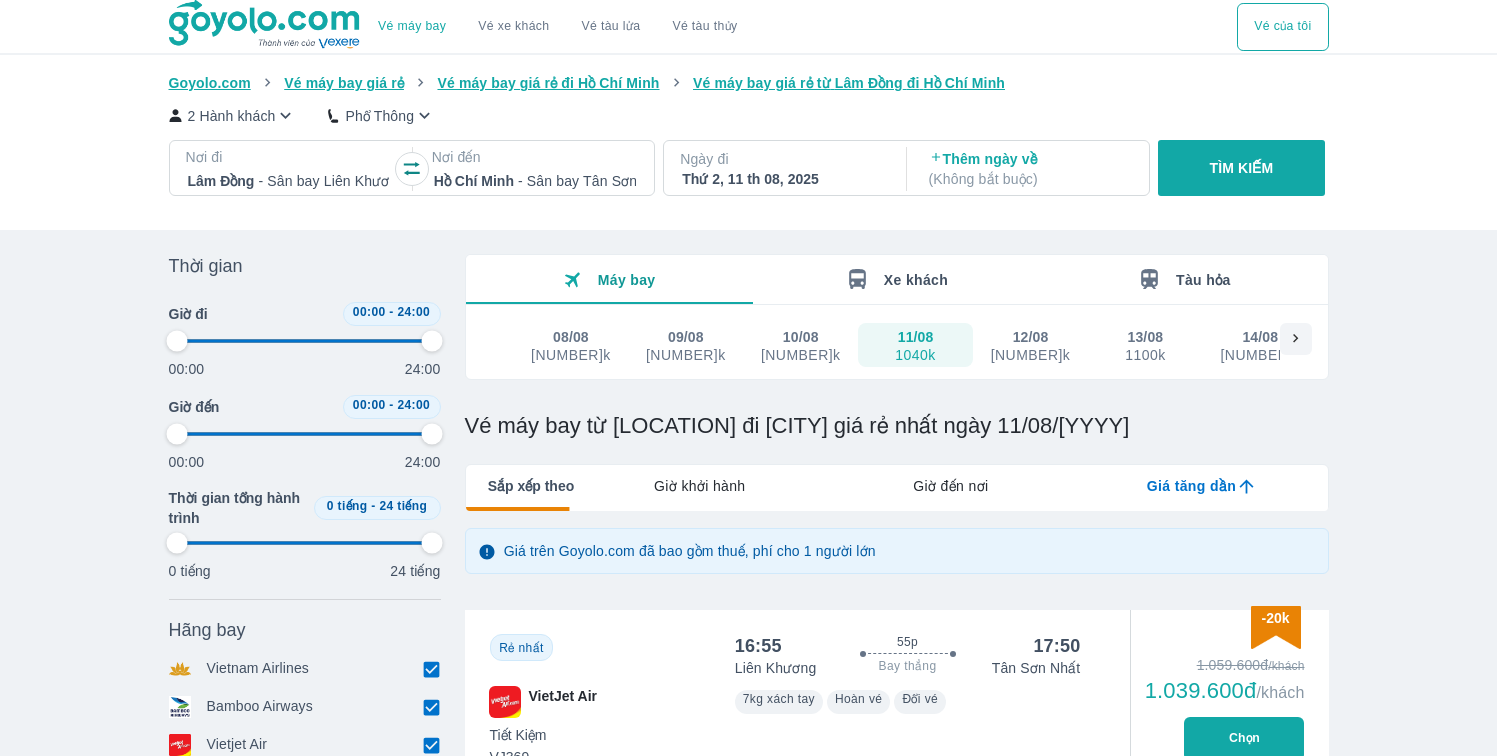 type on "97.9166666666667" 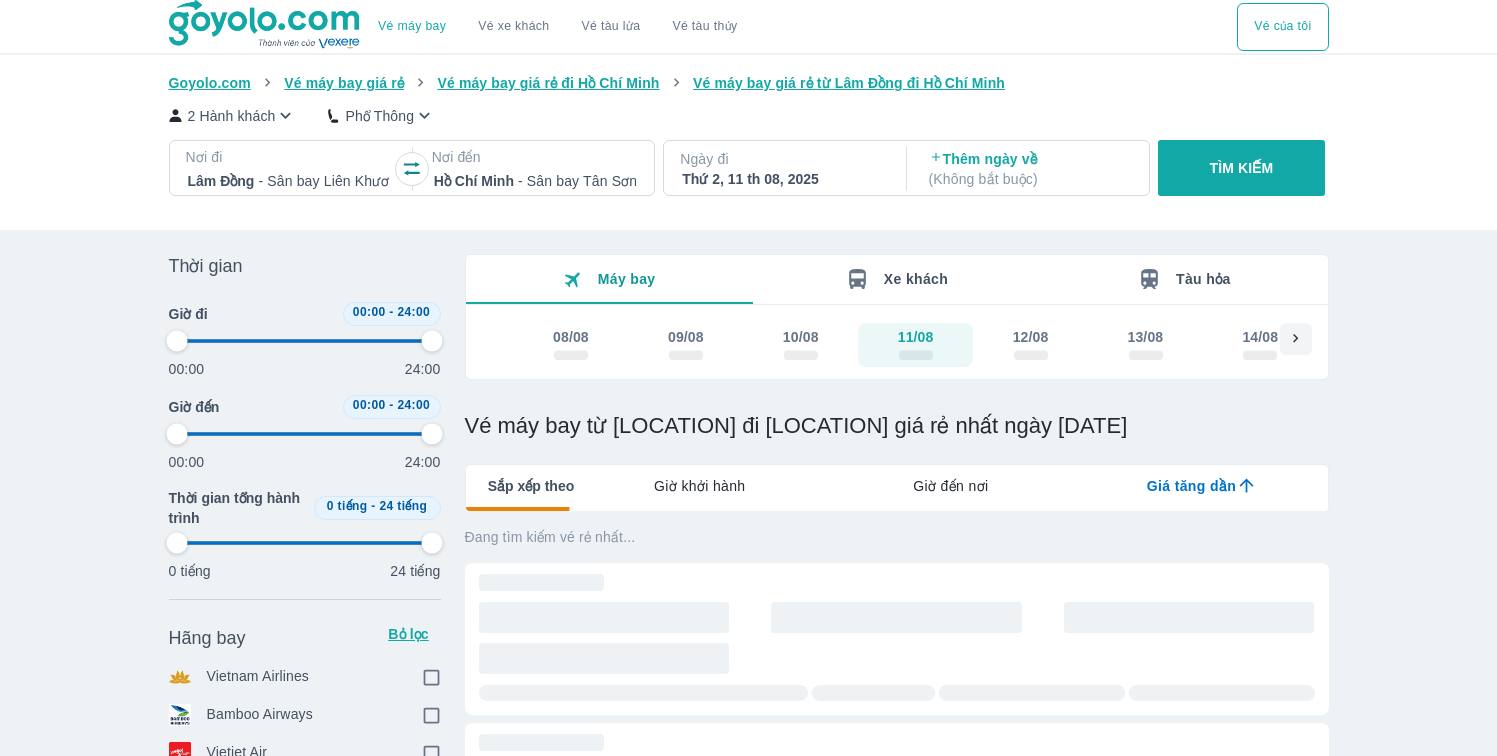 scroll, scrollTop: 0, scrollLeft: 0, axis: both 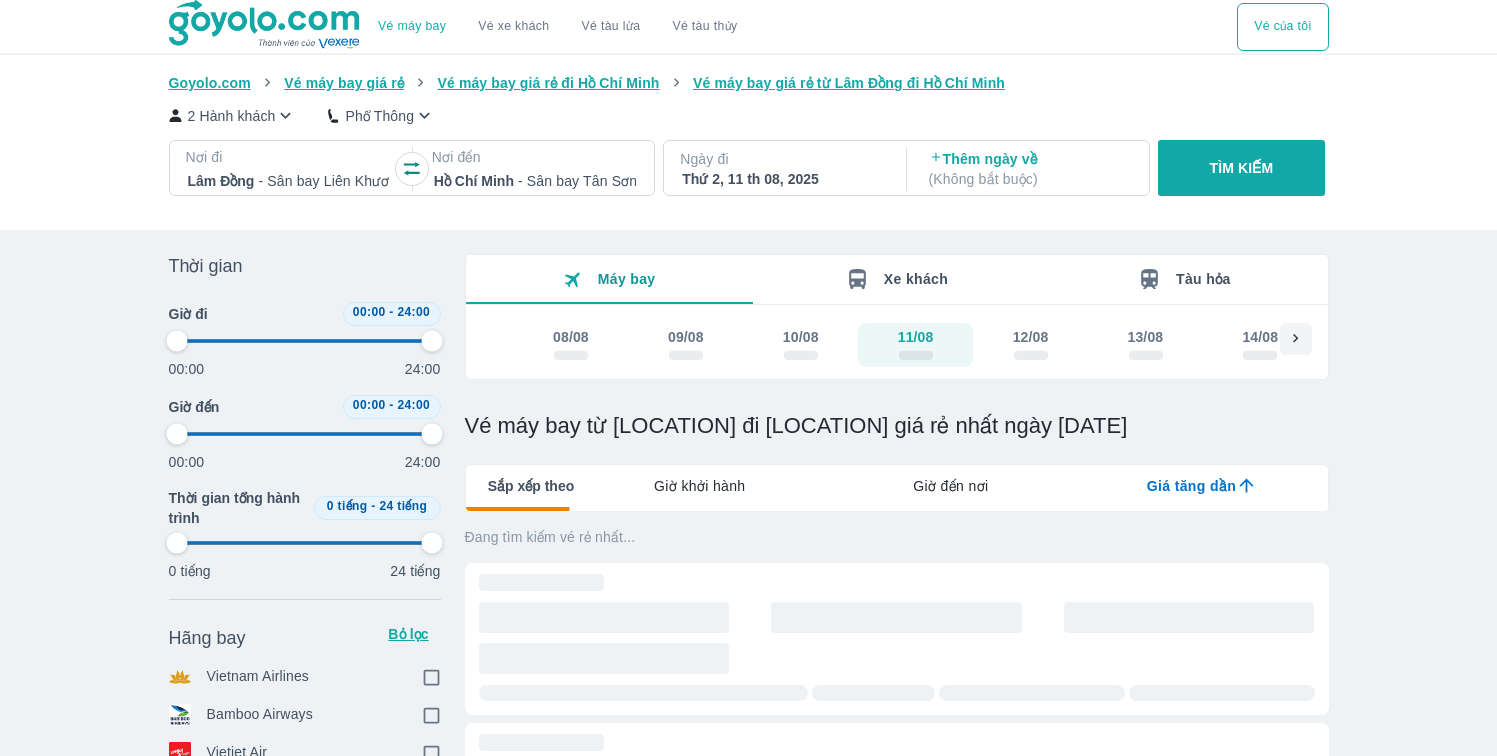 type on "97.9166666666667" 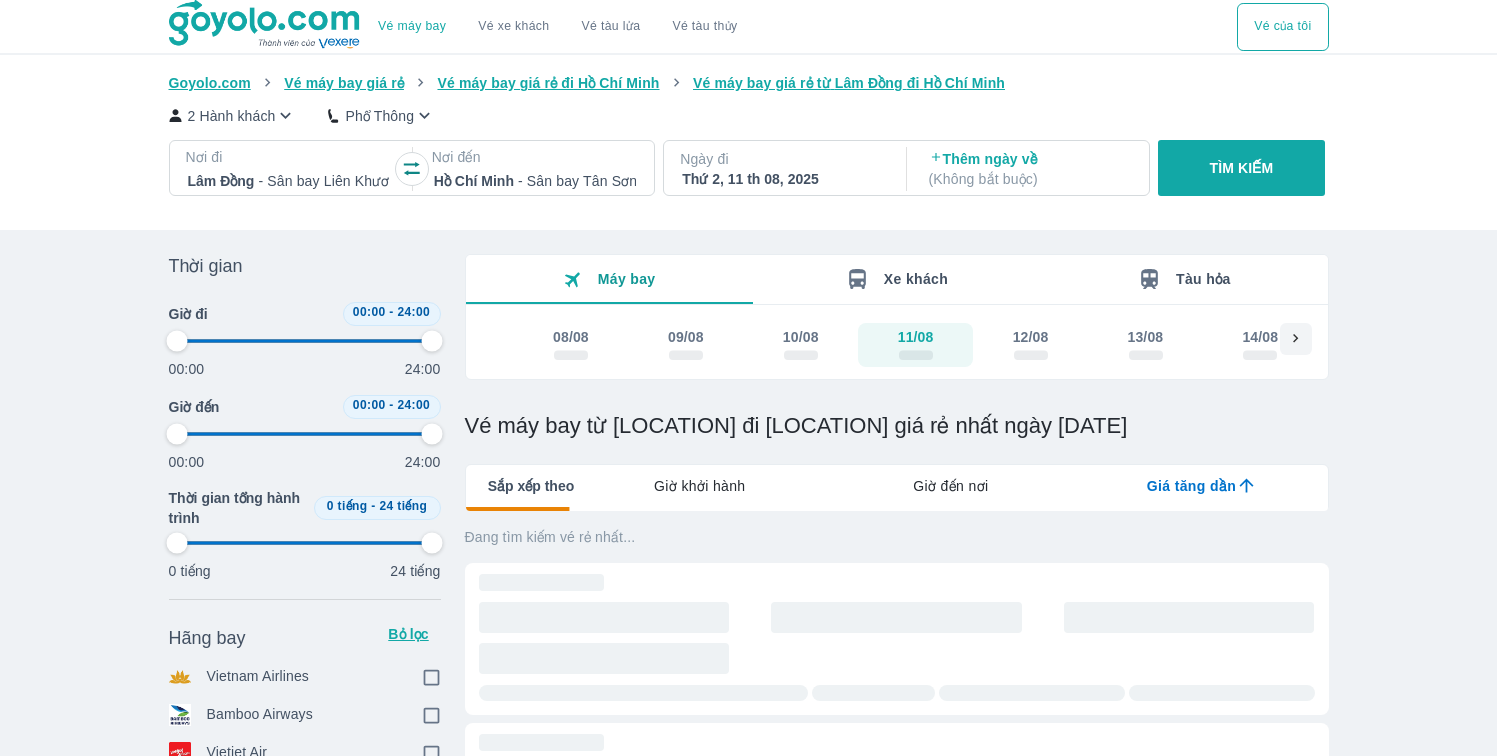type on "97.9166666666667" 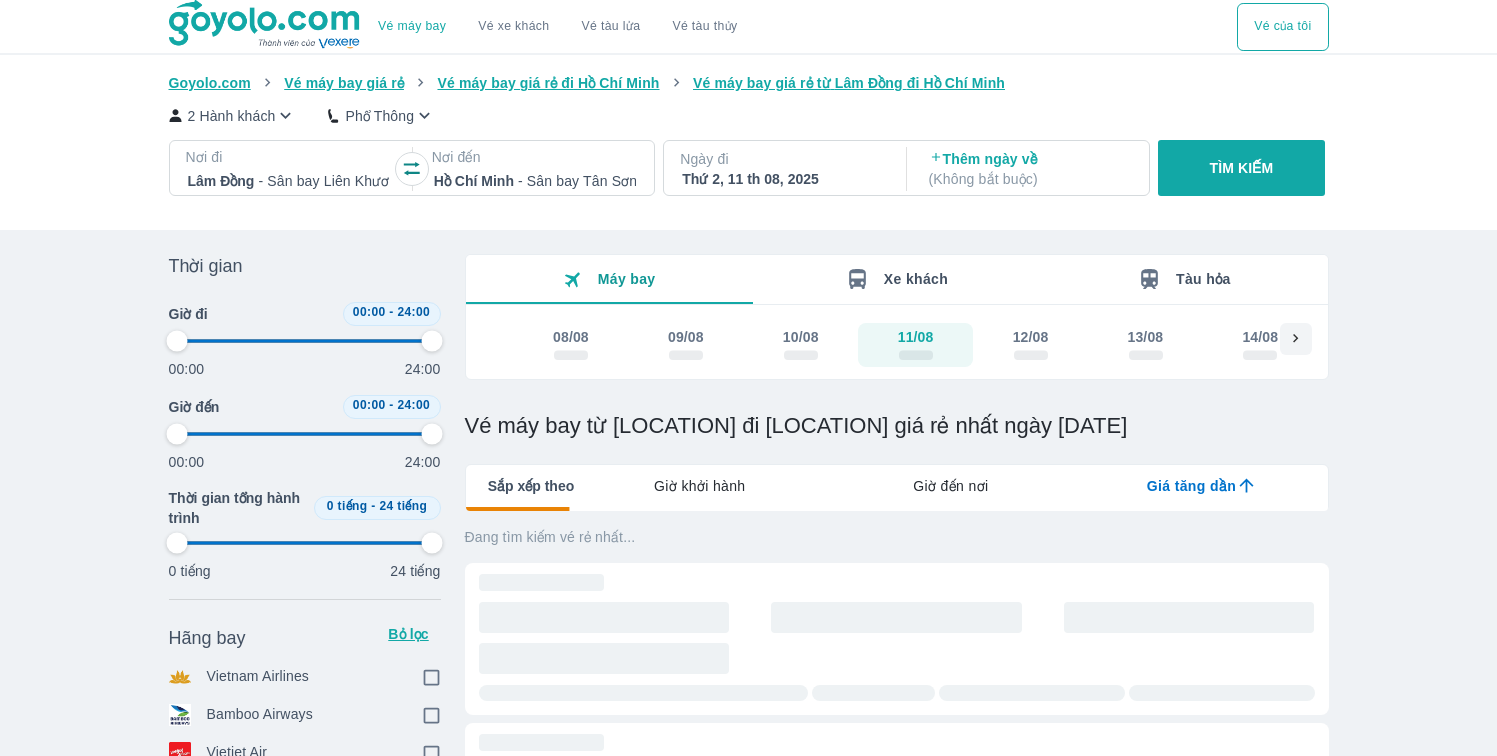 type on "97.9166666666667" 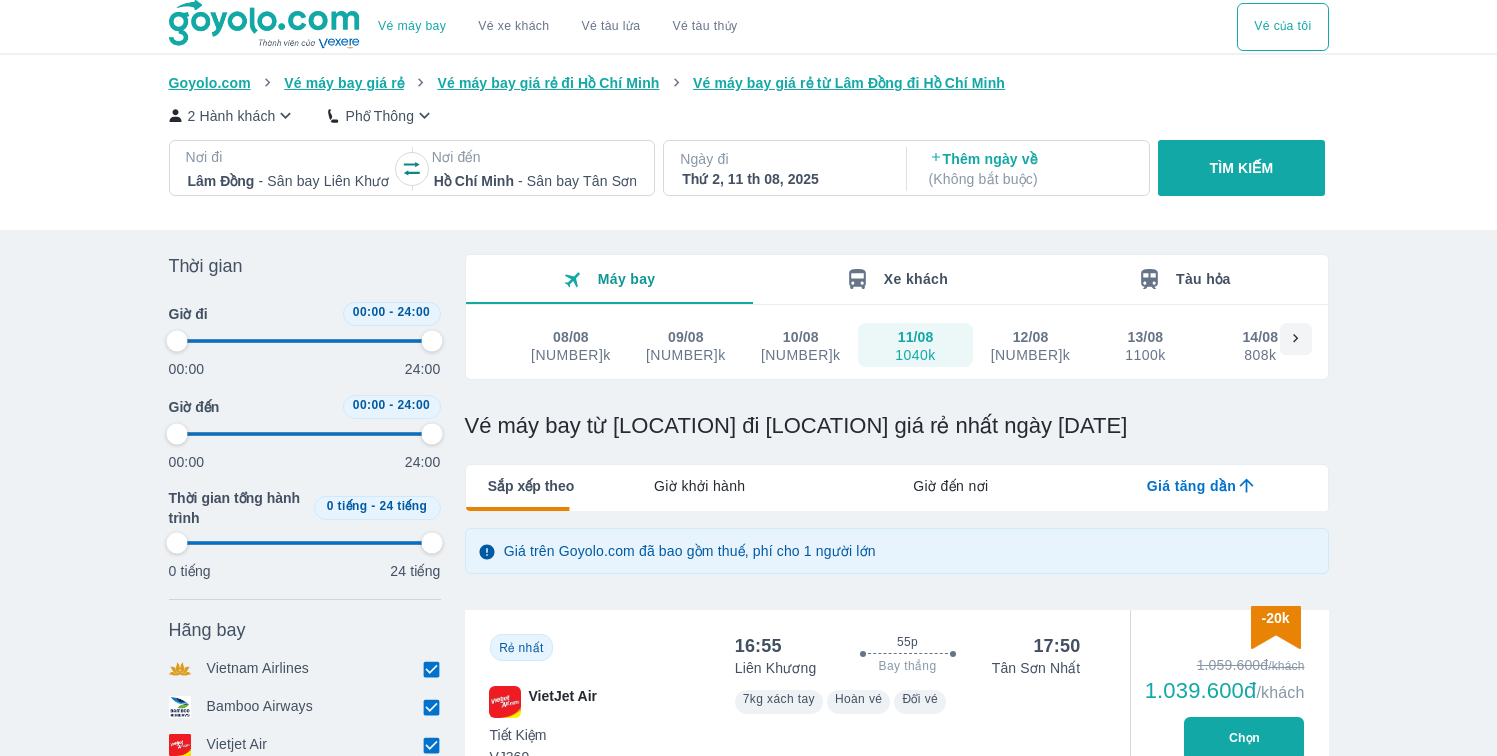 type on "97.9166666666667" 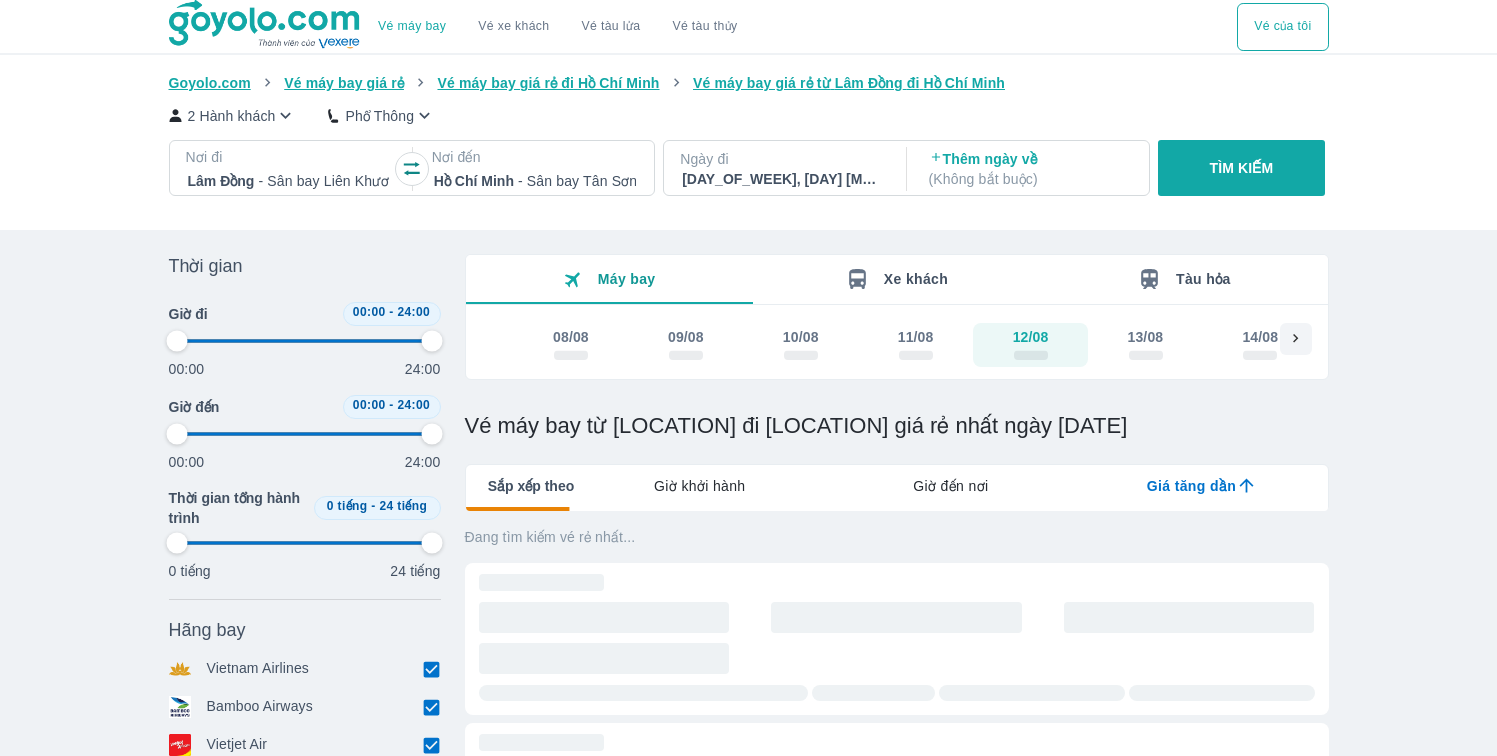 type on "97.9166666666667" 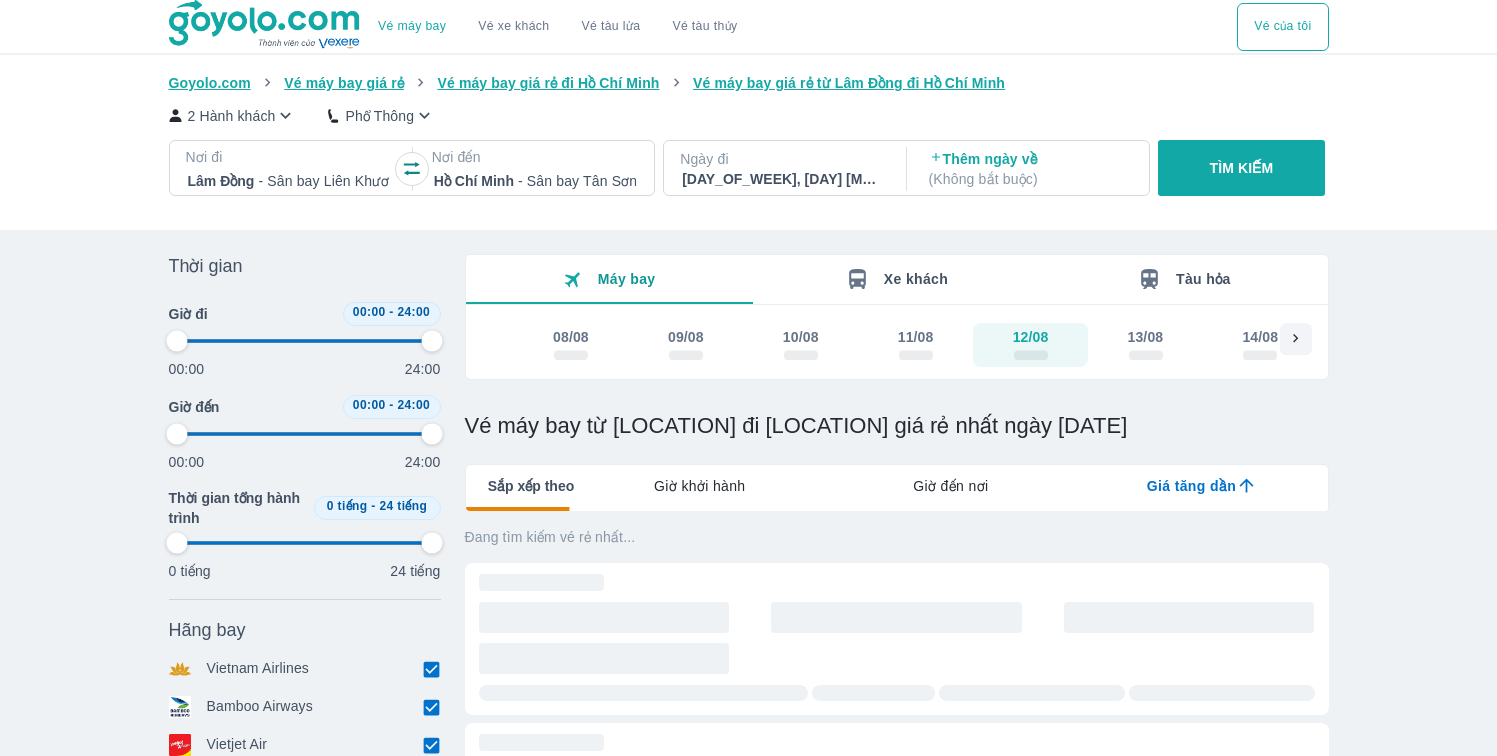 type on "97.9166666666667" 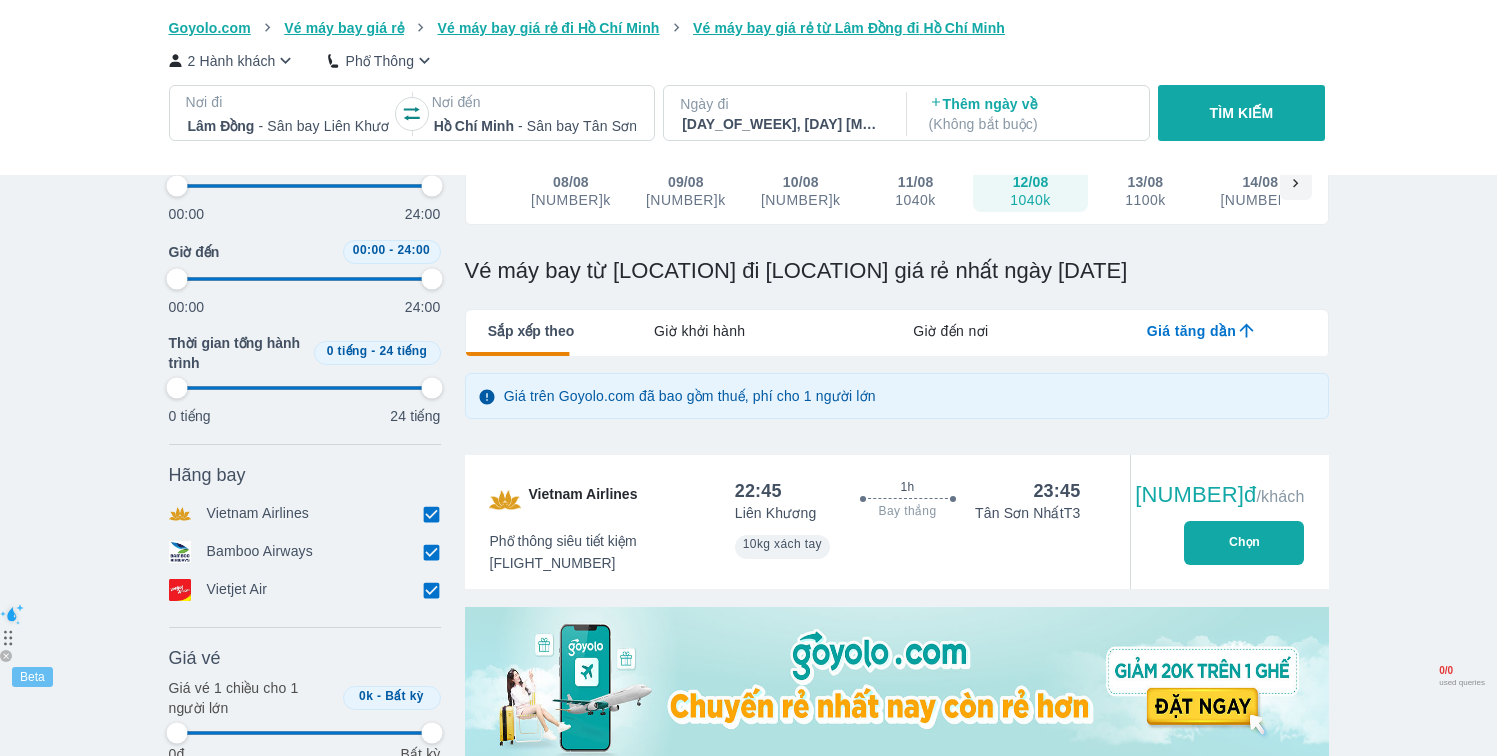 scroll, scrollTop: 158, scrollLeft: 0, axis: vertical 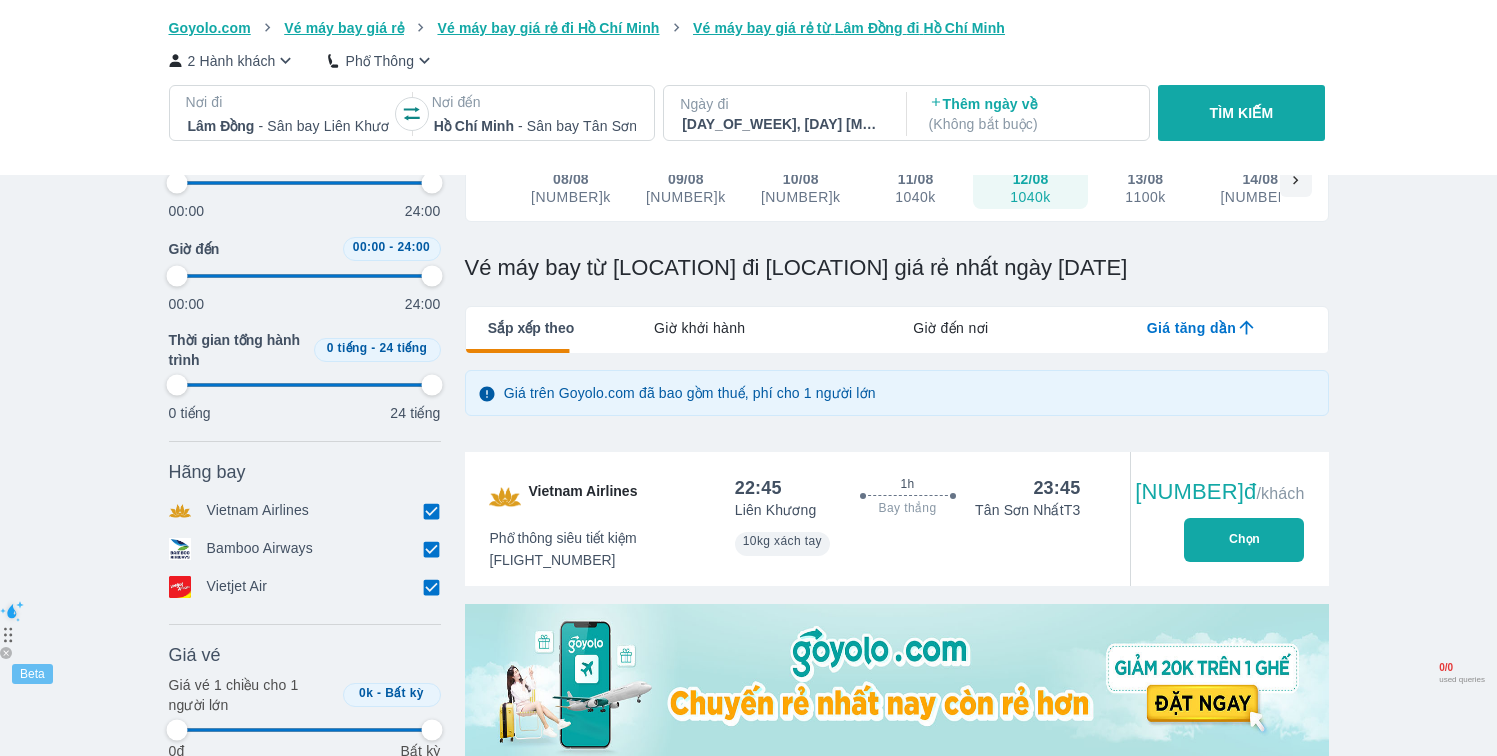 type on "97.9166666666667" 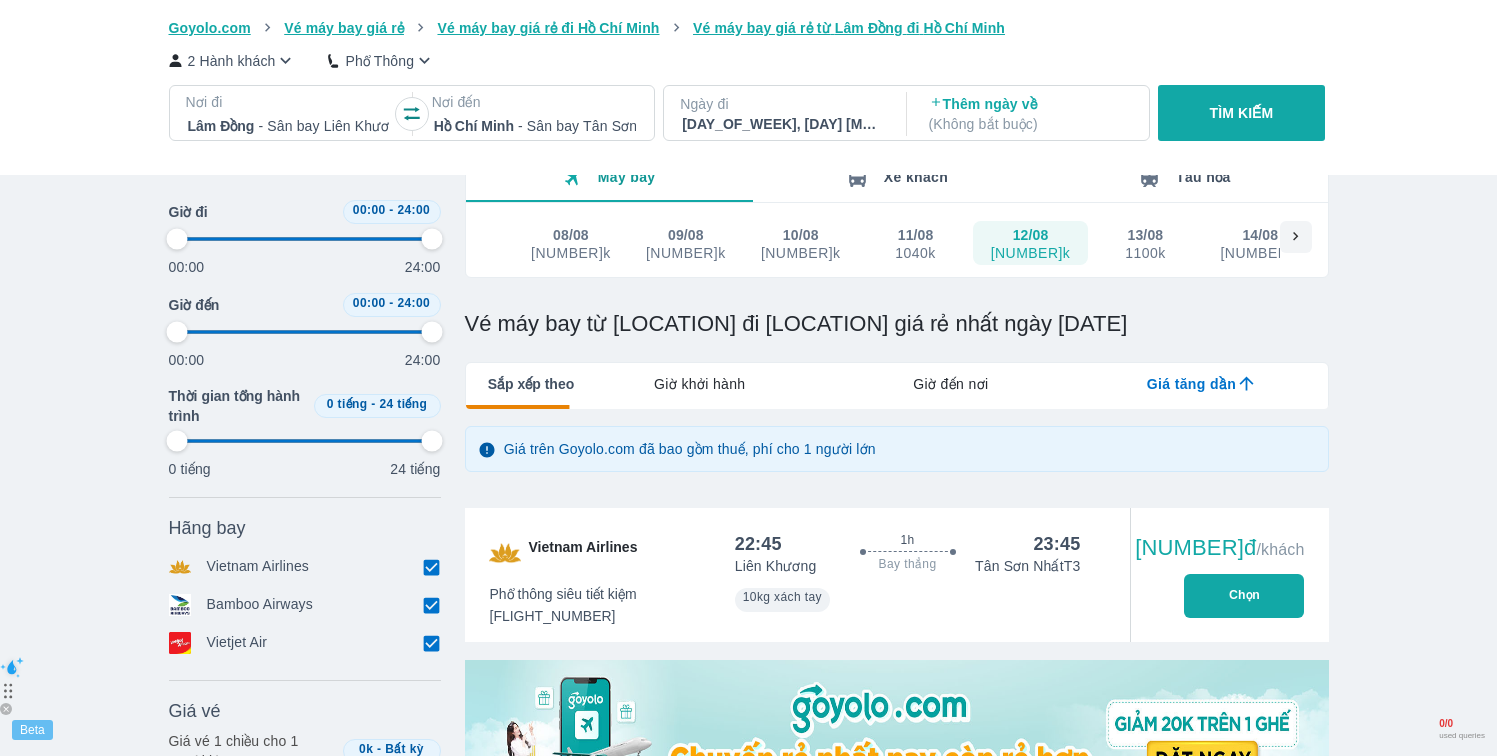 type on "97.9166666666667" 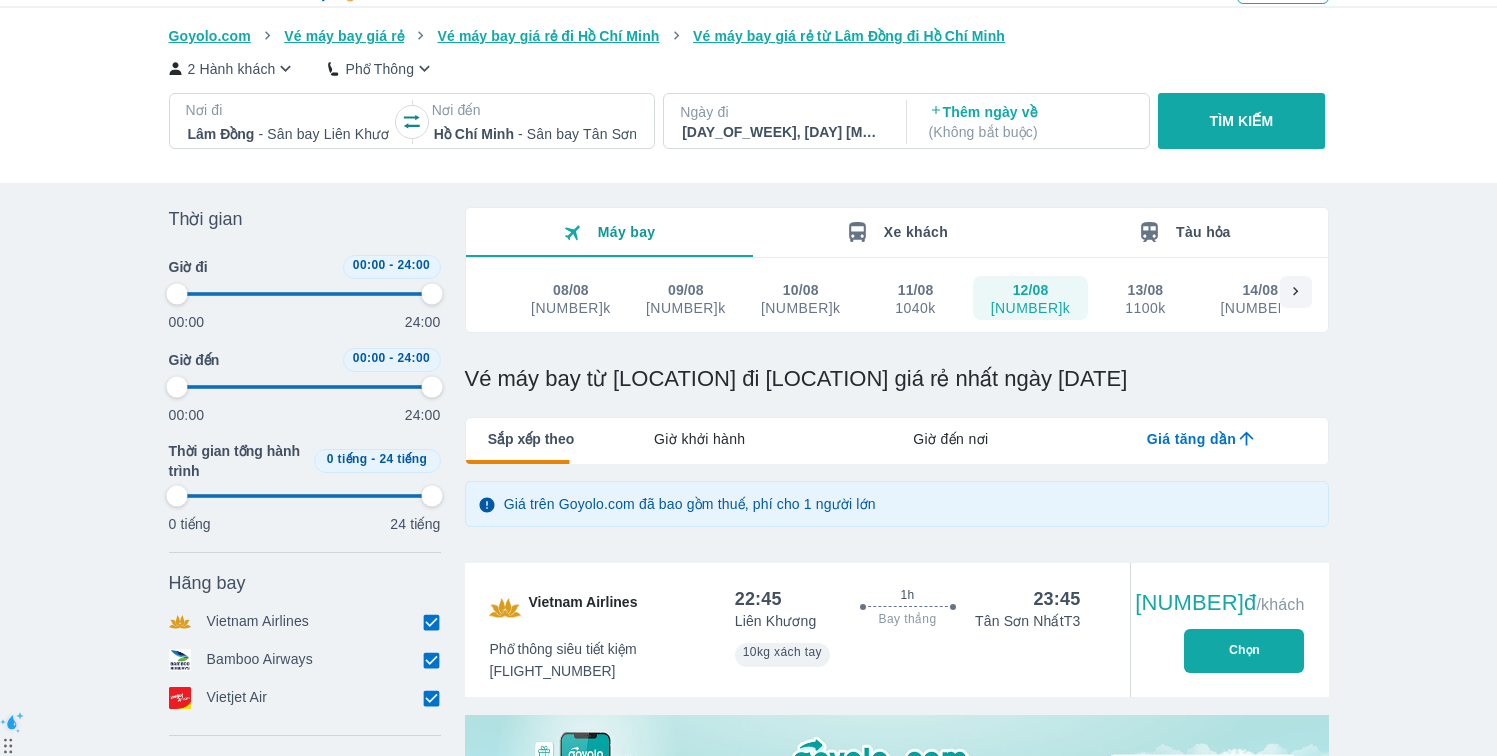 scroll, scrollTop: 0, scrollLeft: 0, axis: both 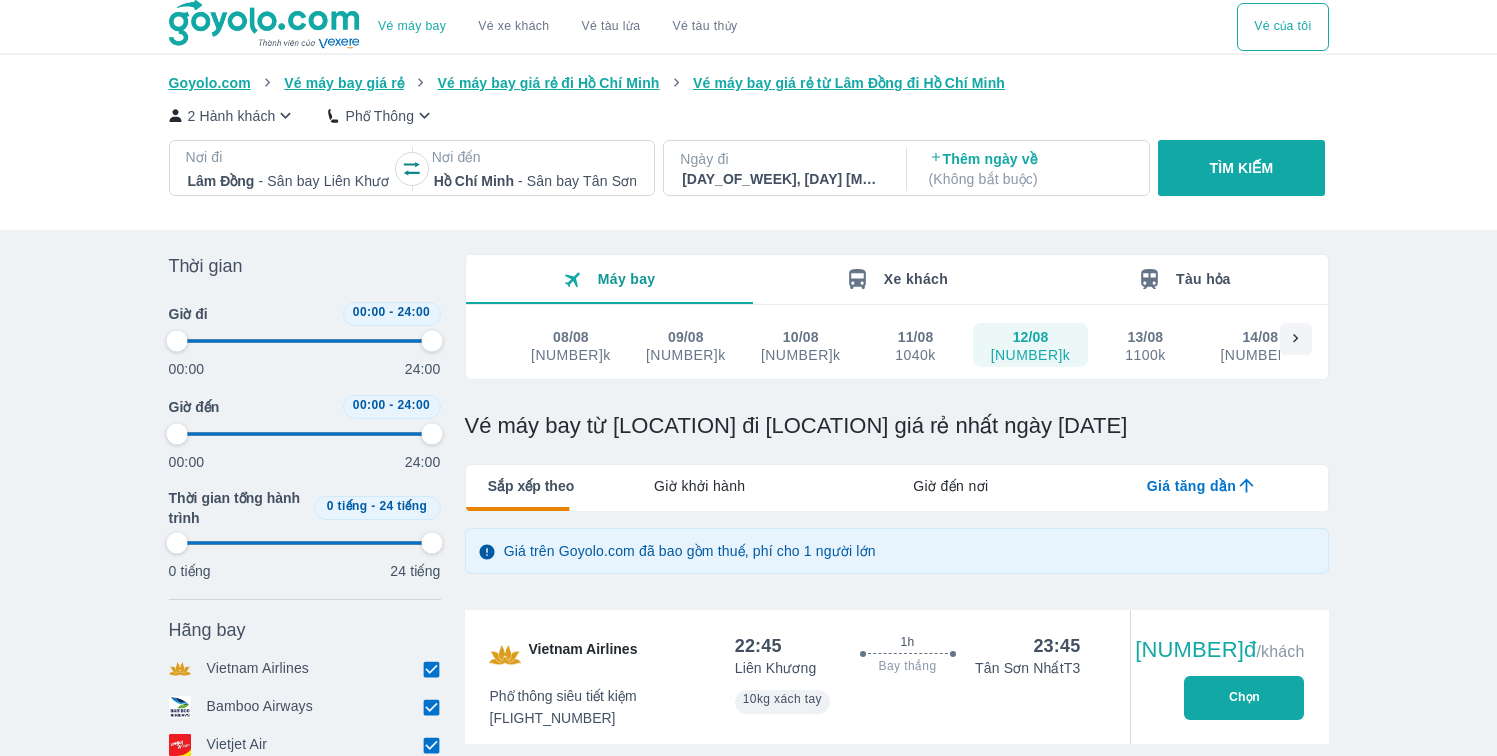 type on "97.9166666666667" 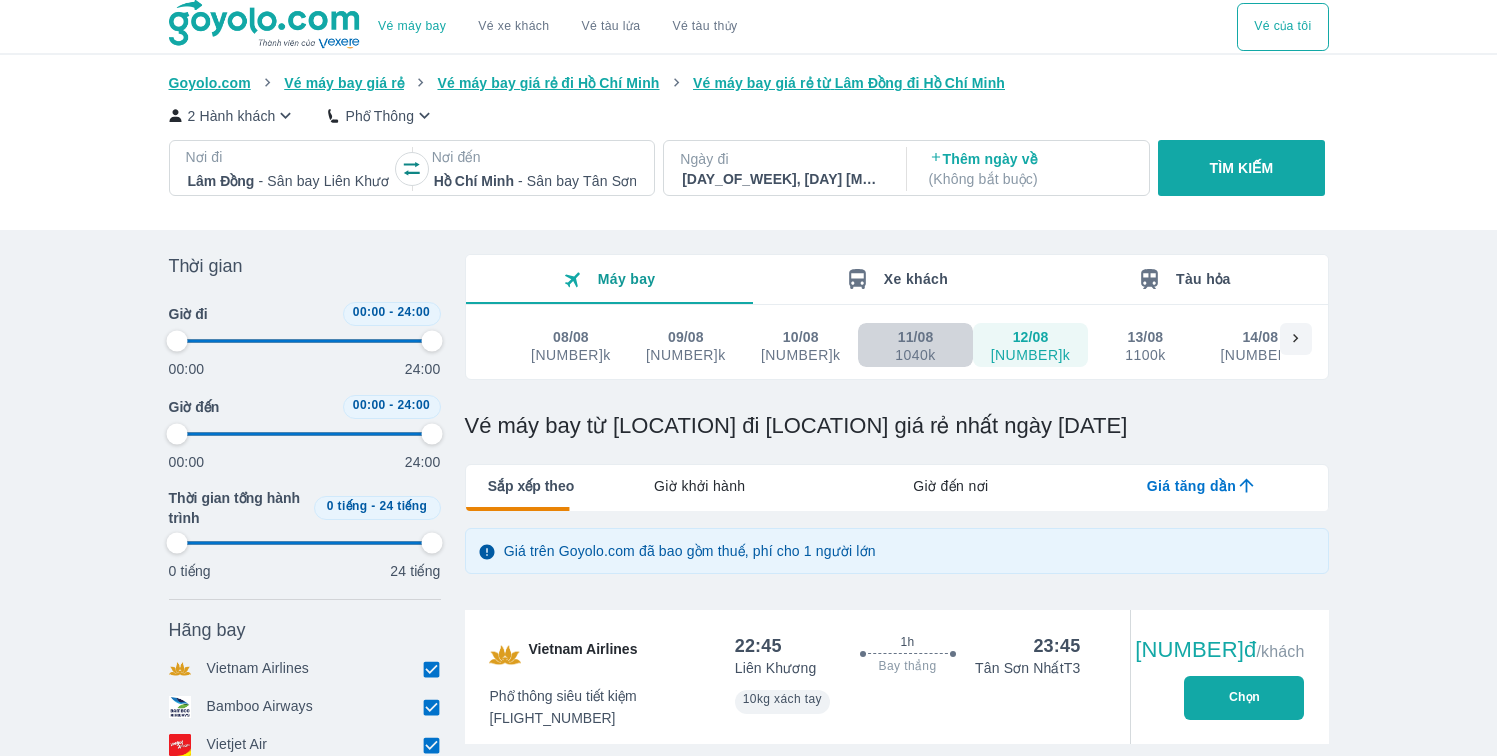 click on "11/08" at bounding box center (916, 337) 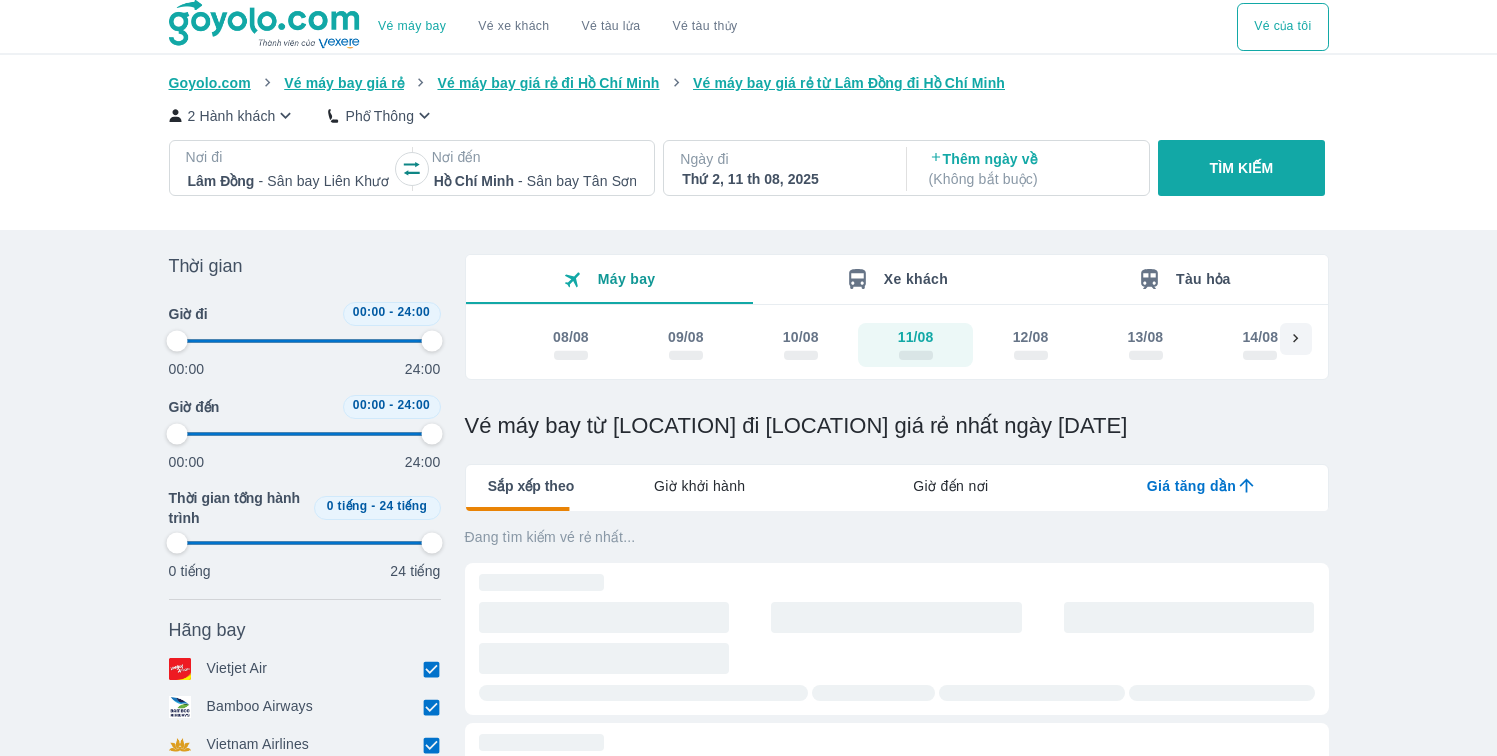 type on "97.9166666666667" 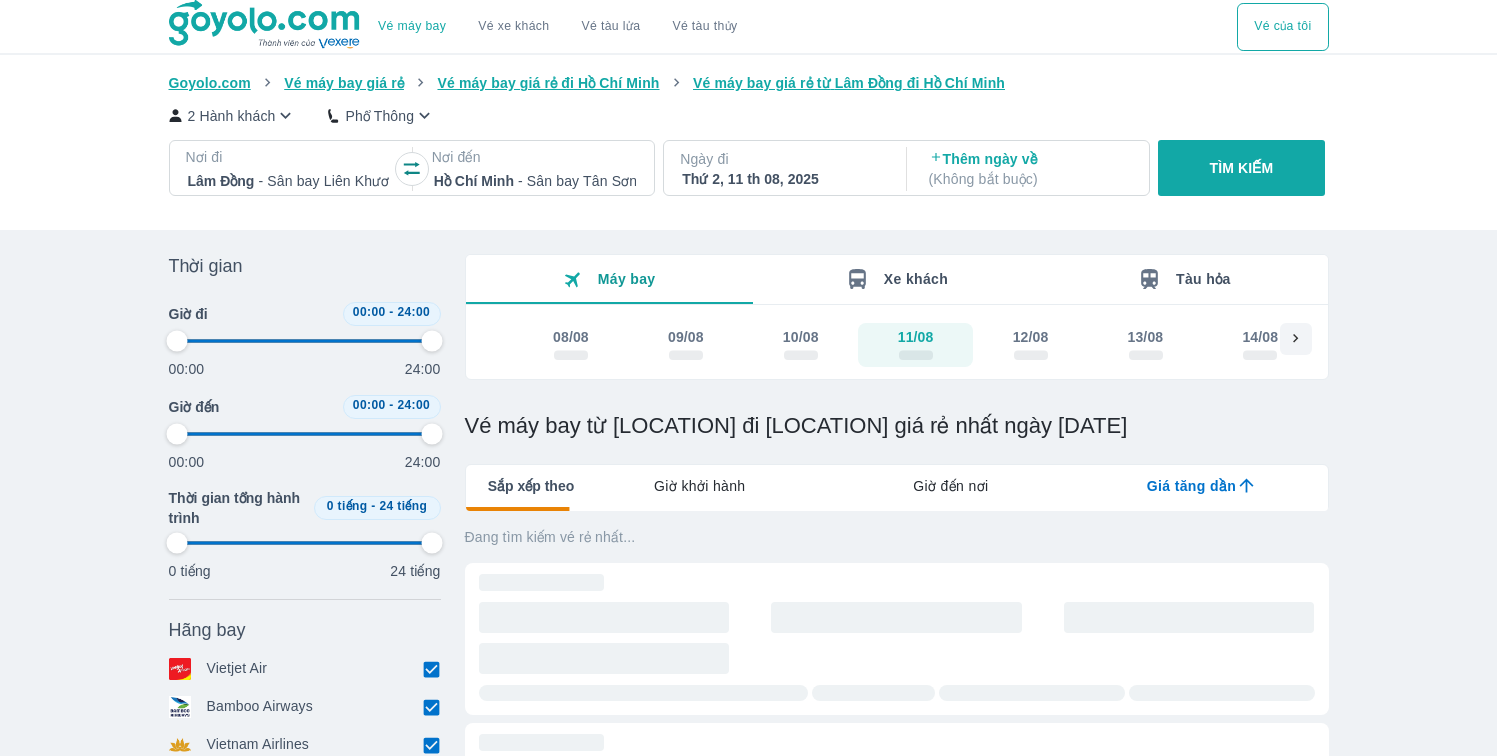 type on "97.9166666666667" 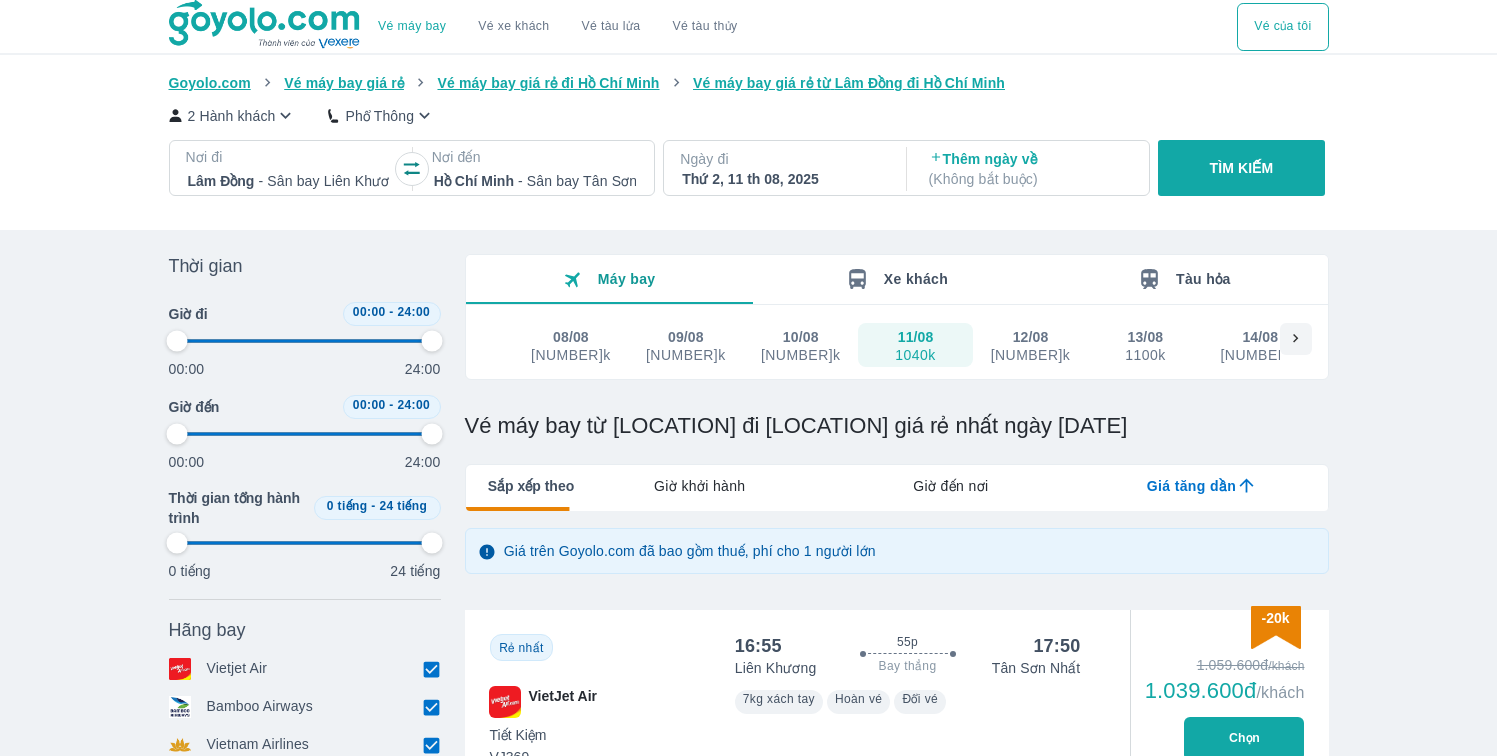 type on "97.9166666666667" 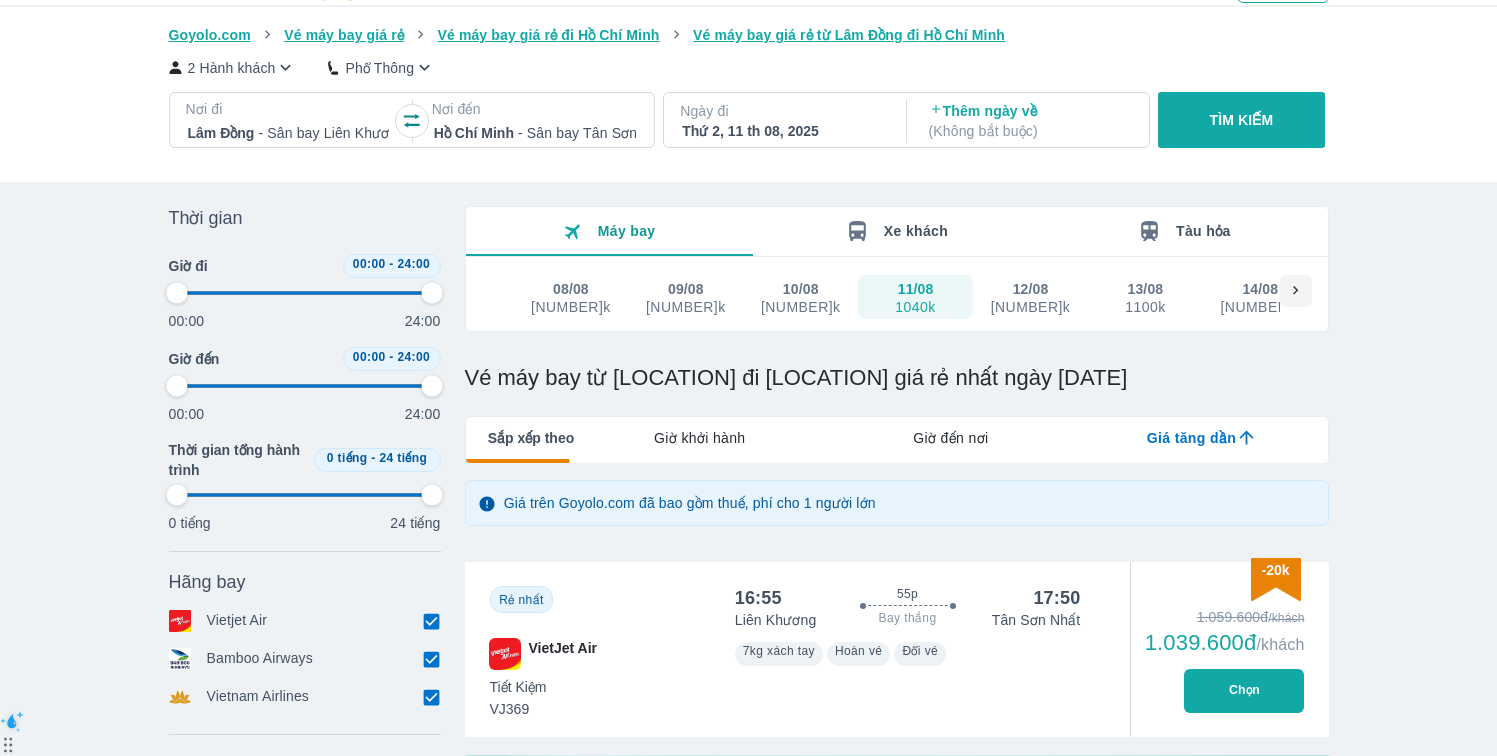 type on "97.9166666666667" 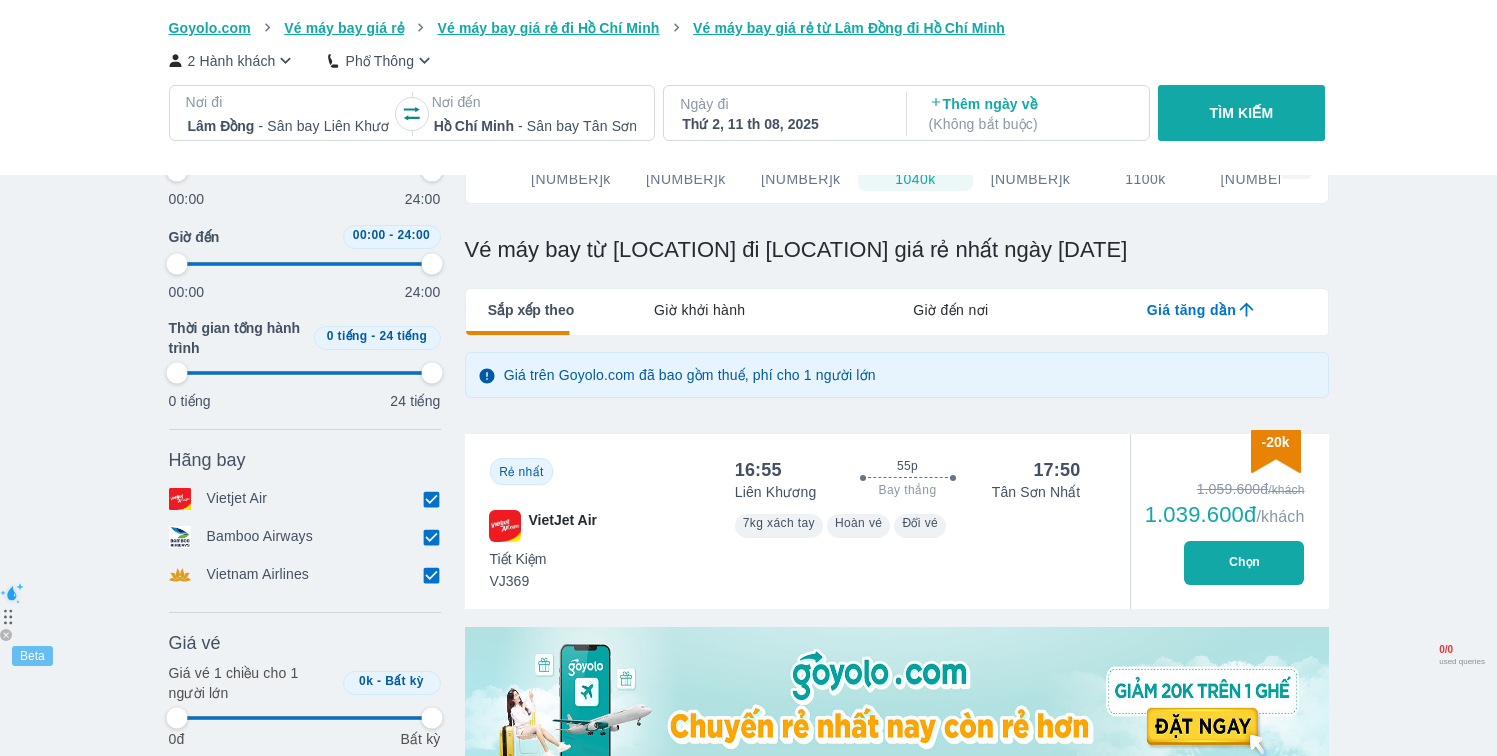 type on "97.9166666666667" 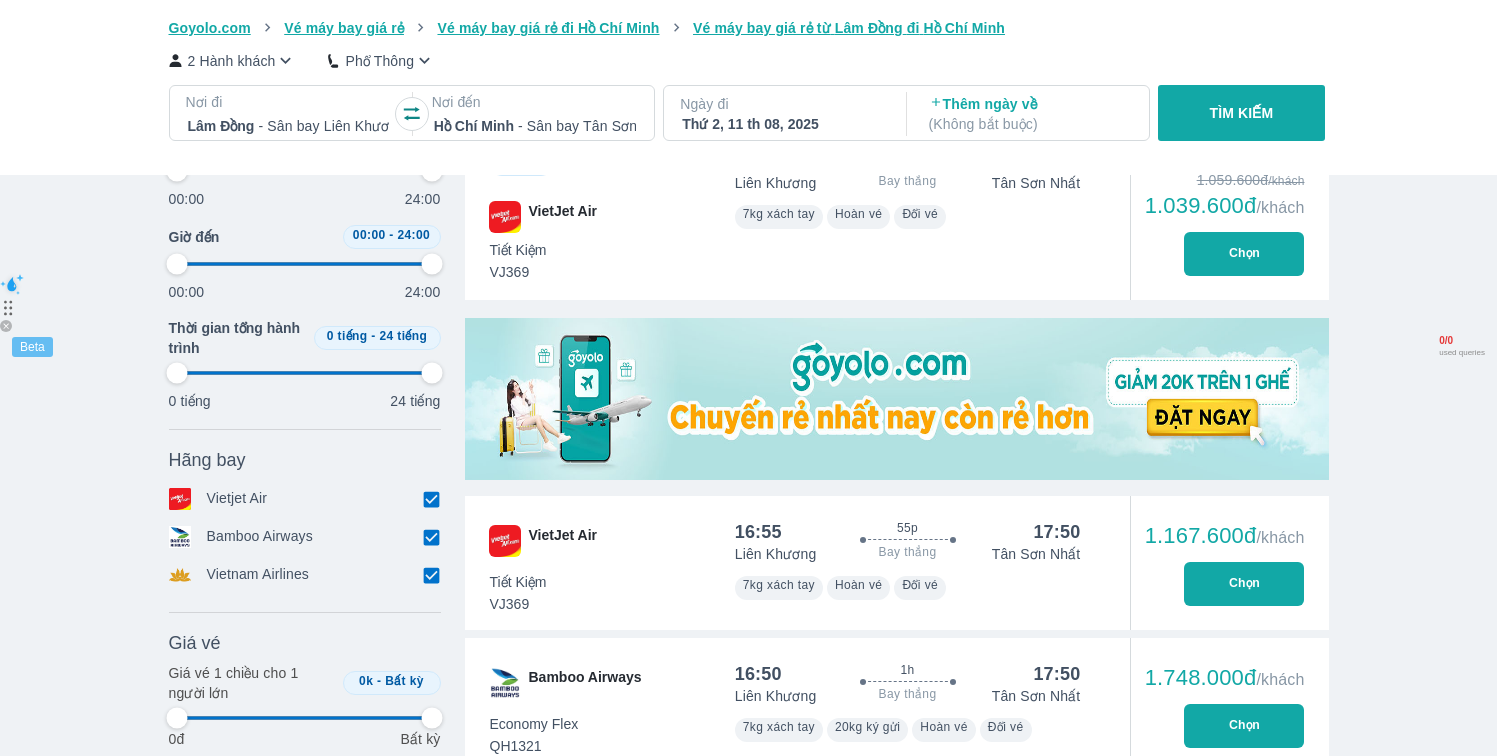 scroll, scrollTop: 41, scrollLeft: 0, axis: vertical 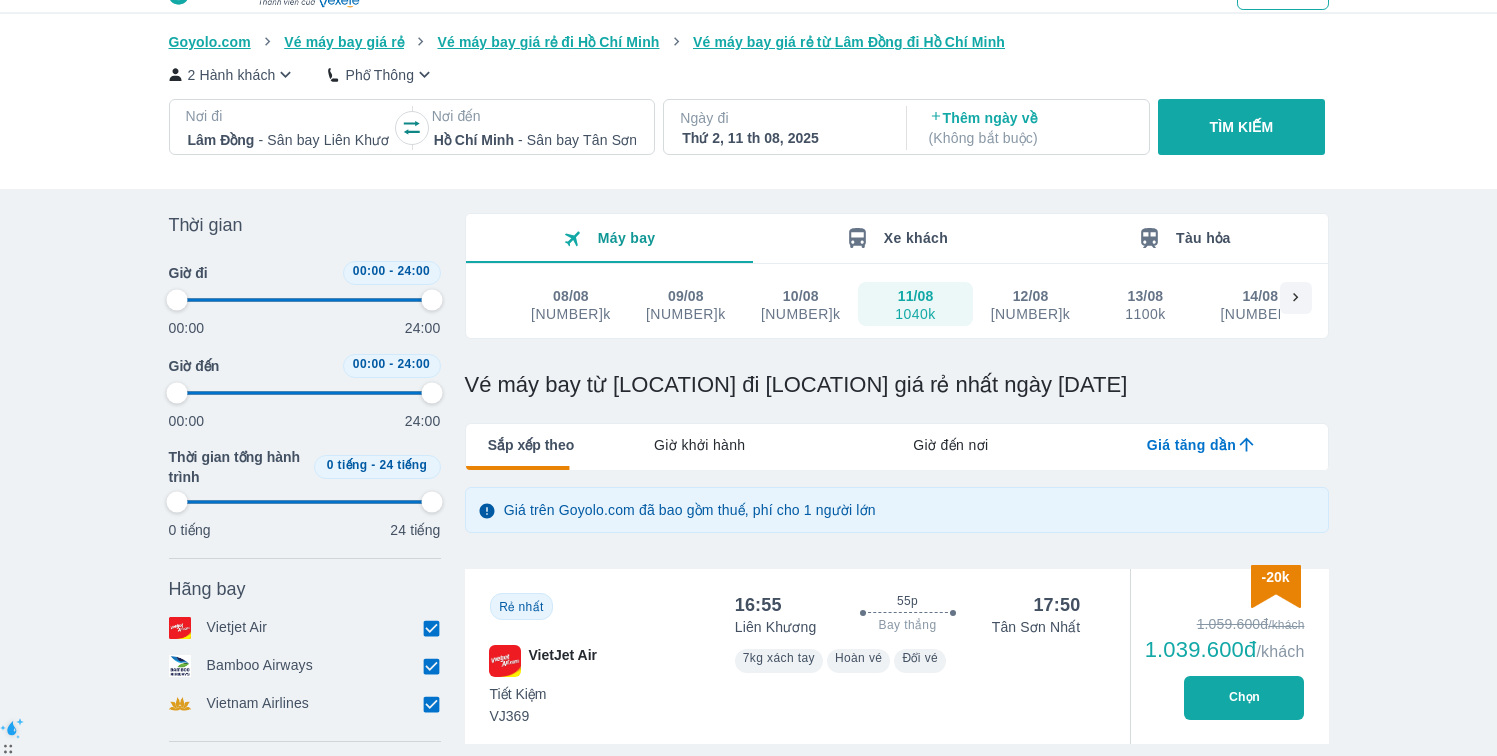 type on "97.9166666666667" 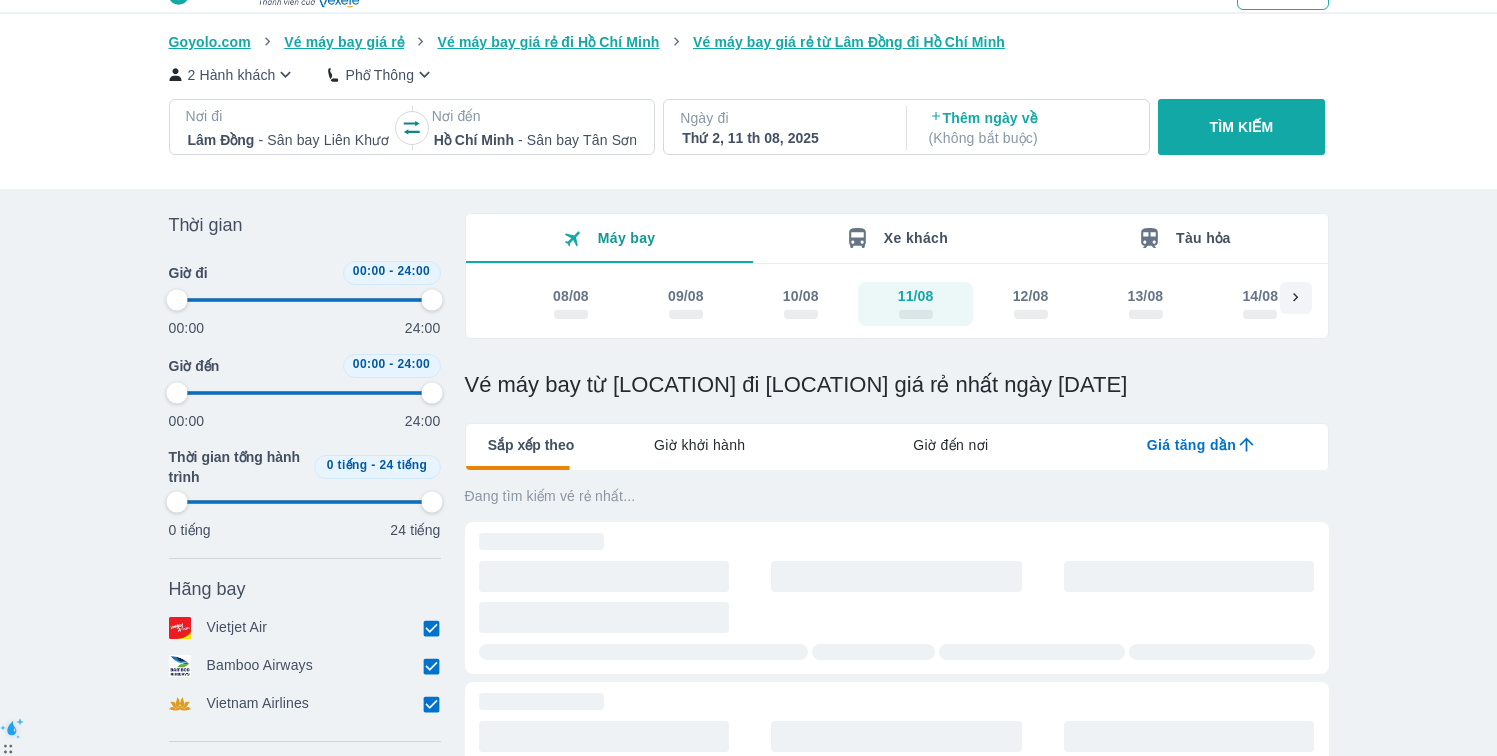 type on "97.9166666666667" 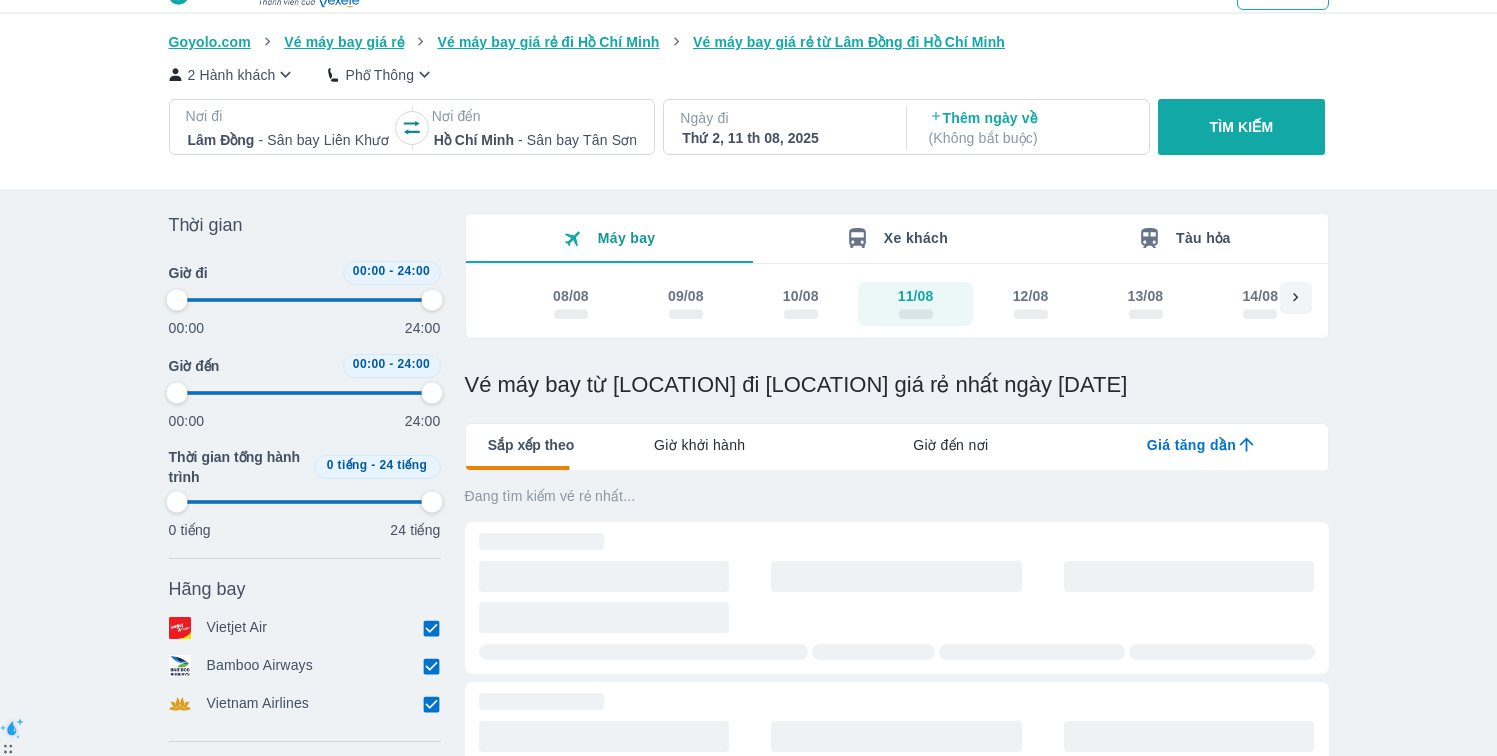 type on "97.9166666666667" 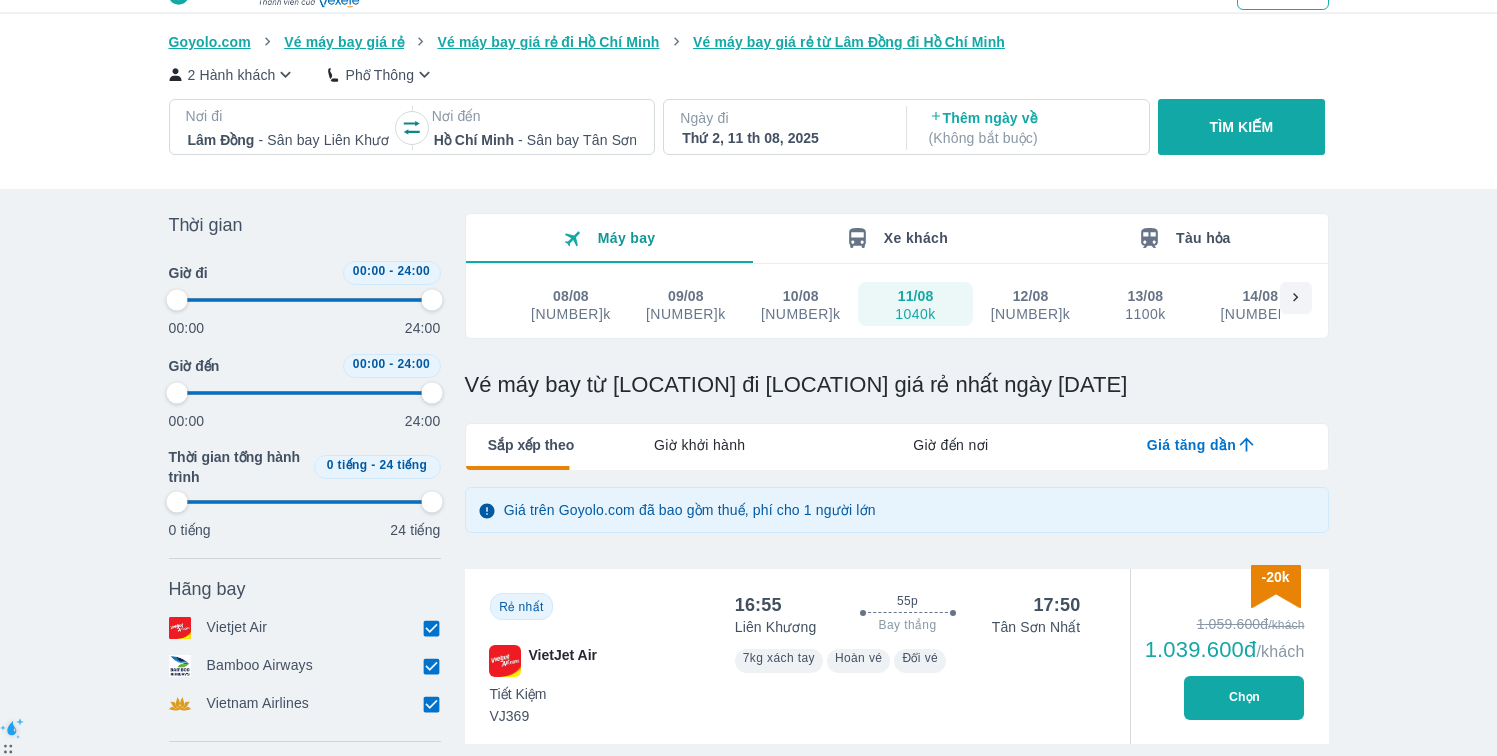 type on "97.9166666666667" 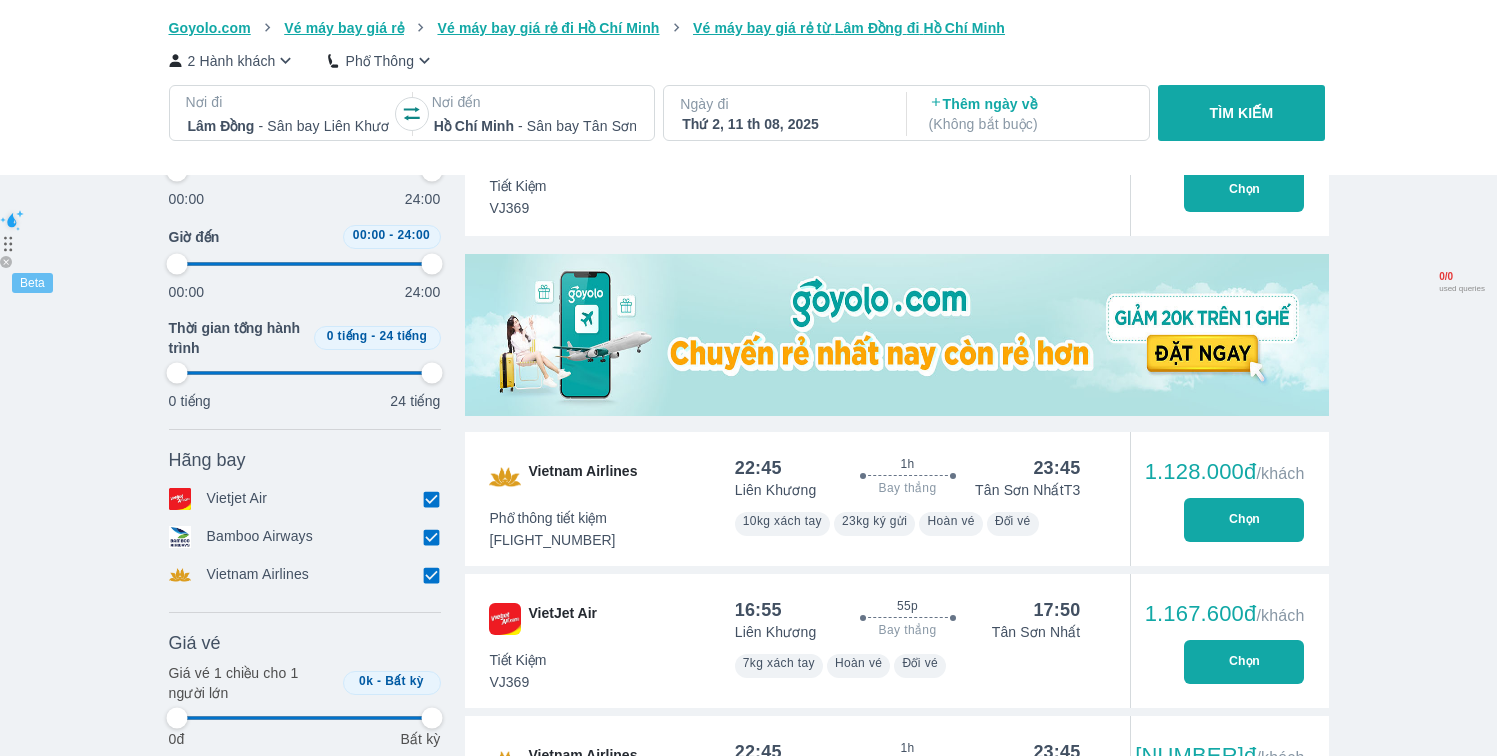 scroll, scrollTop: 551, scrollLeft: 0, axis: vertical 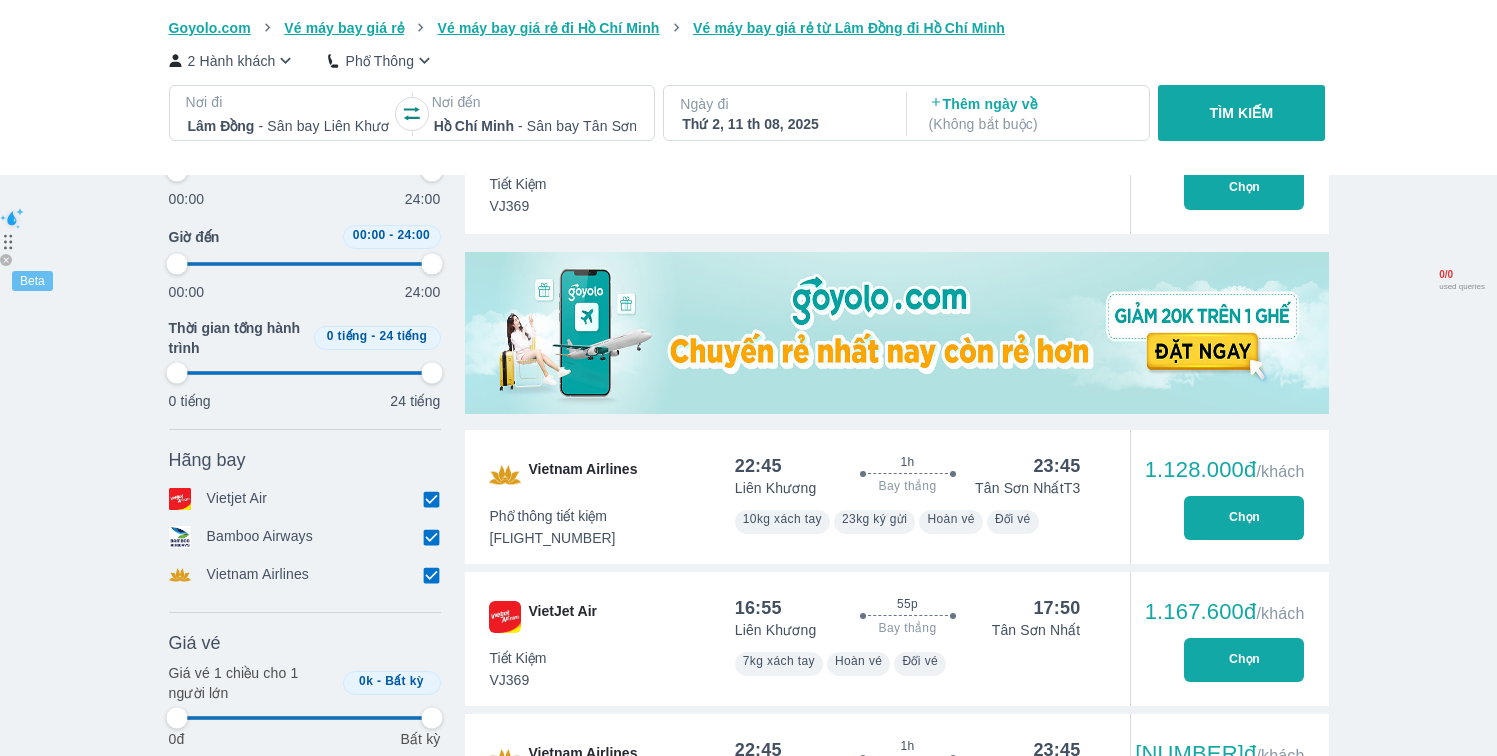 type on "97.9166666666667" 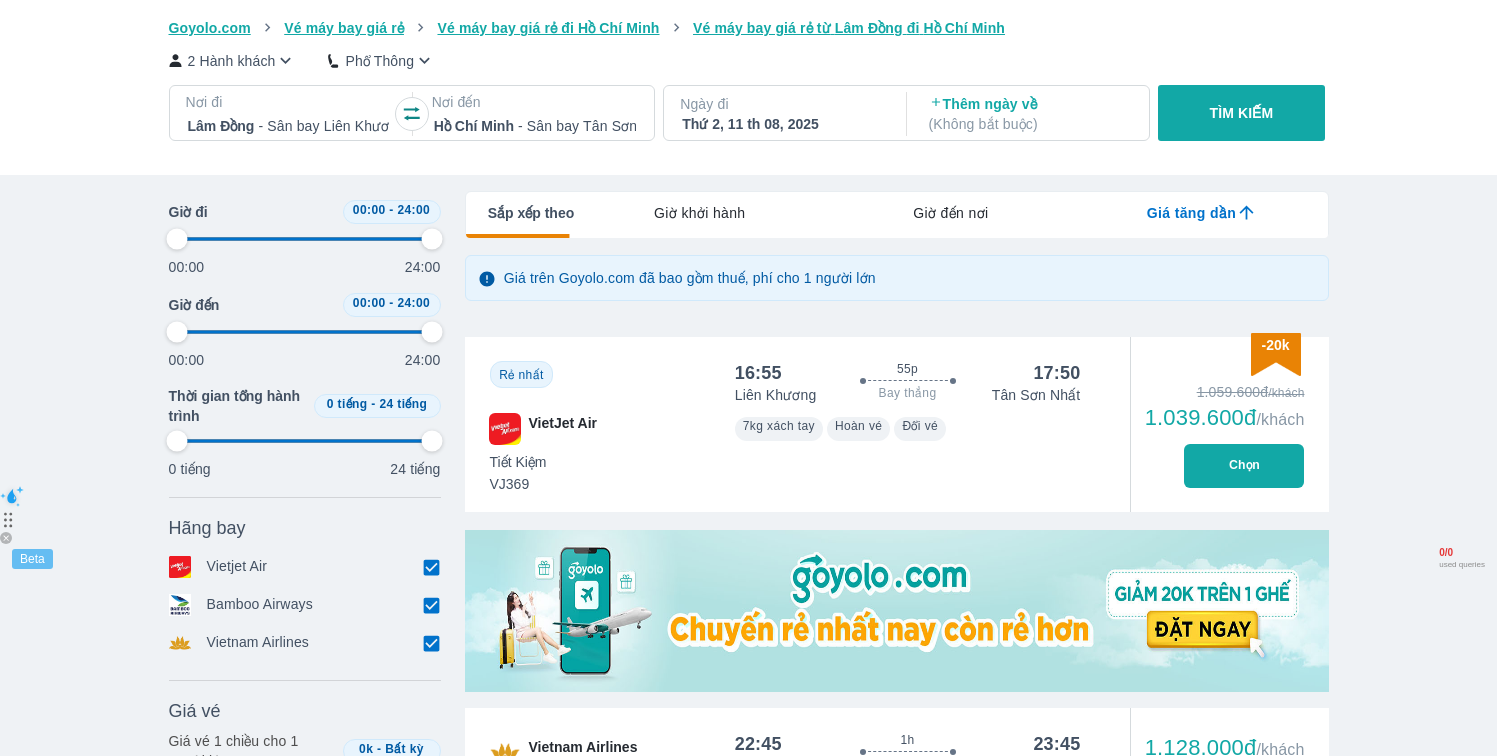 scroll, scrollTop: 227, scrollLeft: 0, axis: vertical 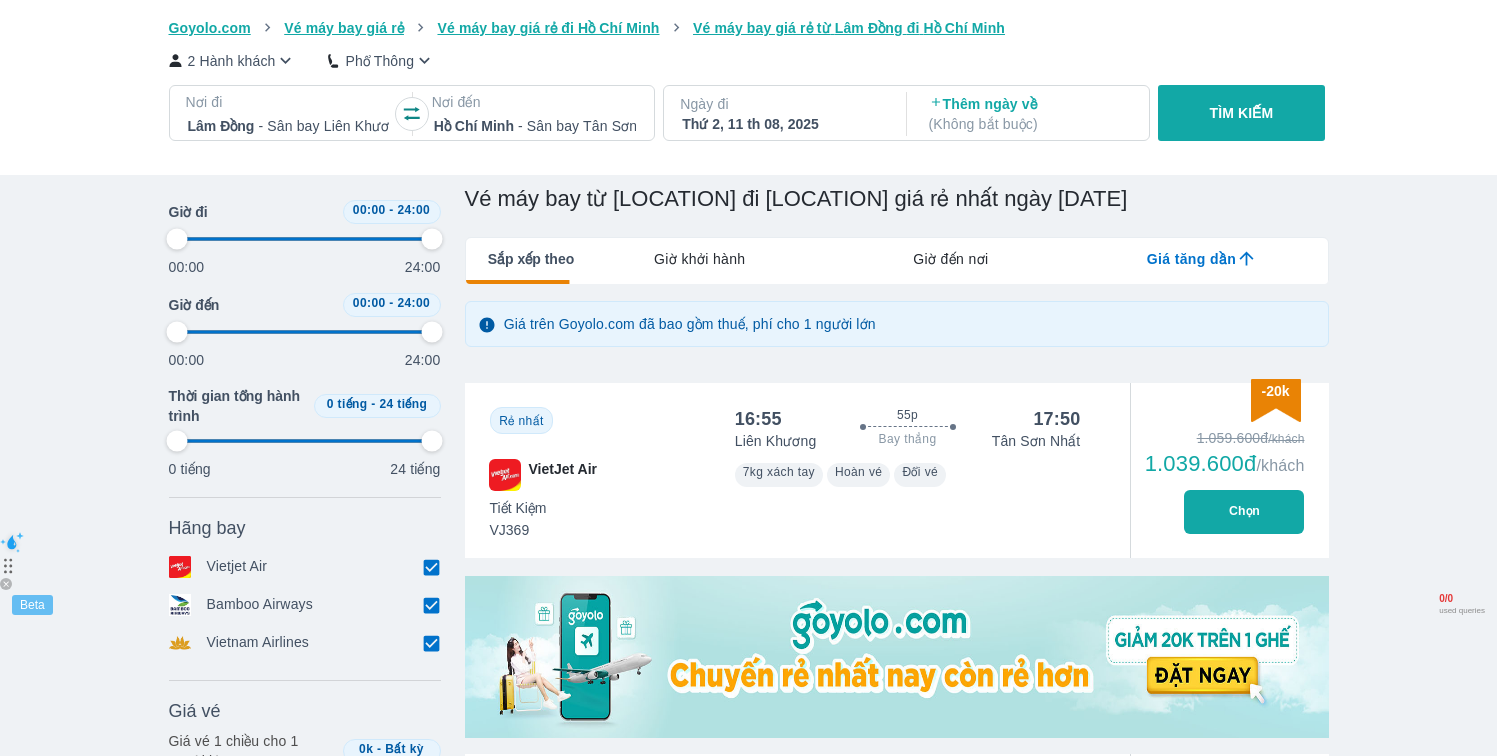 type on "97.9166666666667" 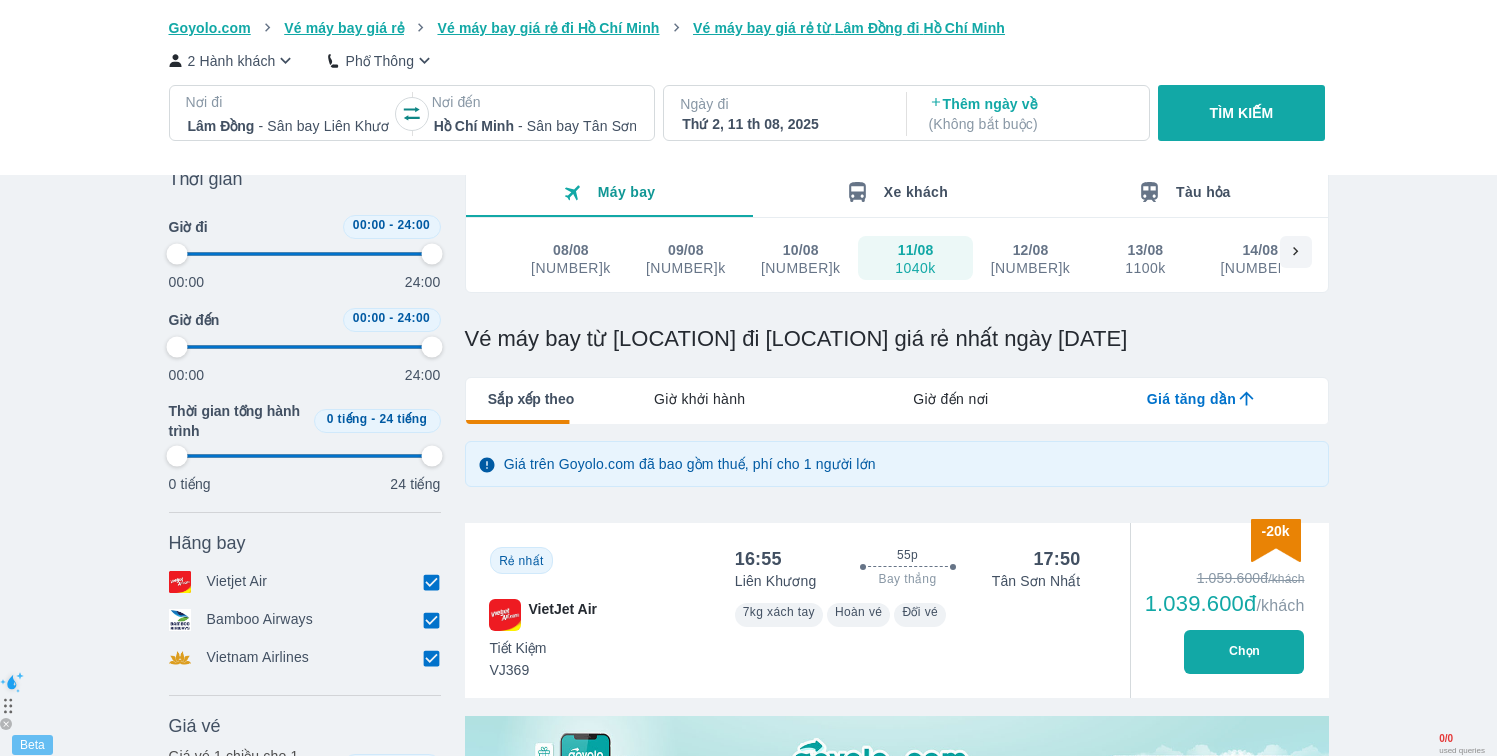 scroll, scrollTop: 0, scrollLeft: 0, axis: both 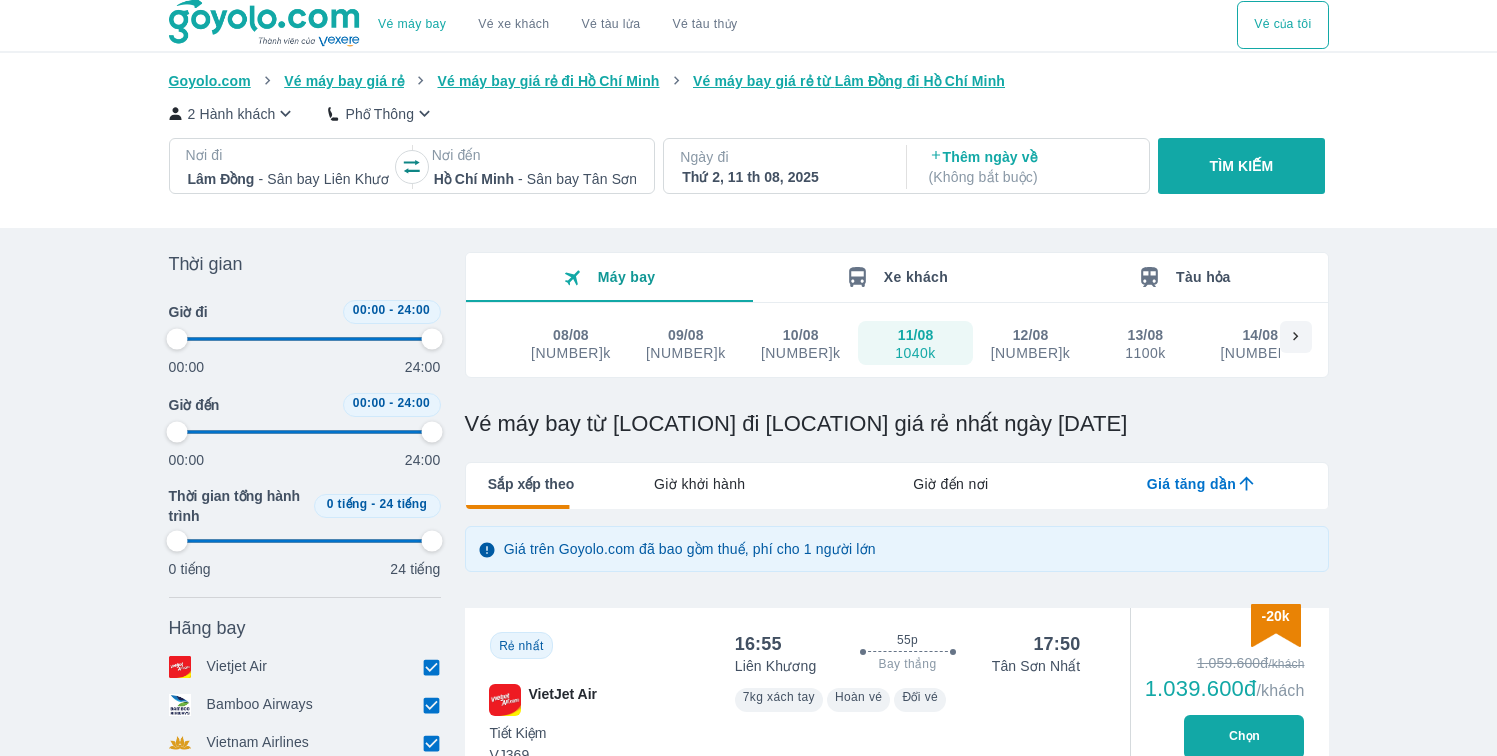 type on "97.9166666666667" 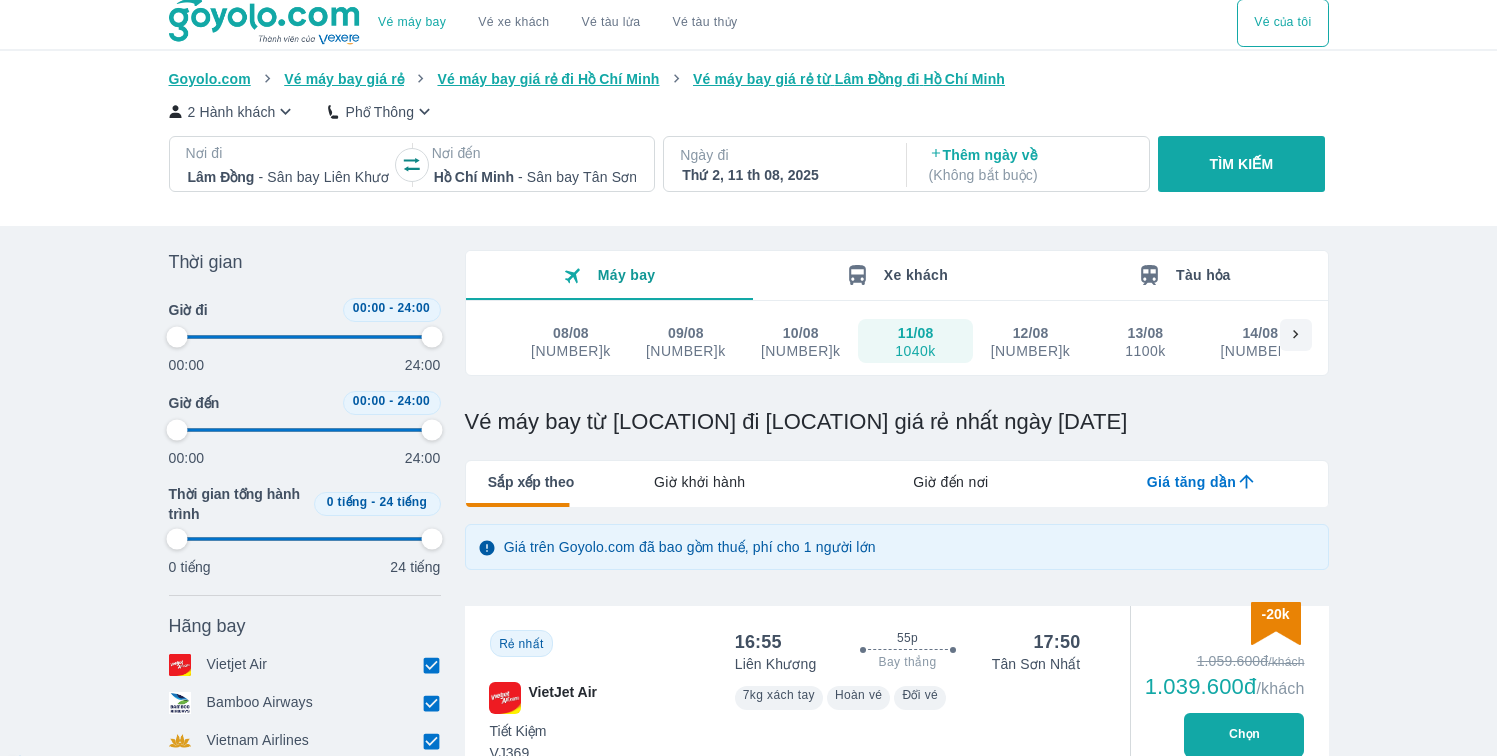 type on "97.9166666666667" 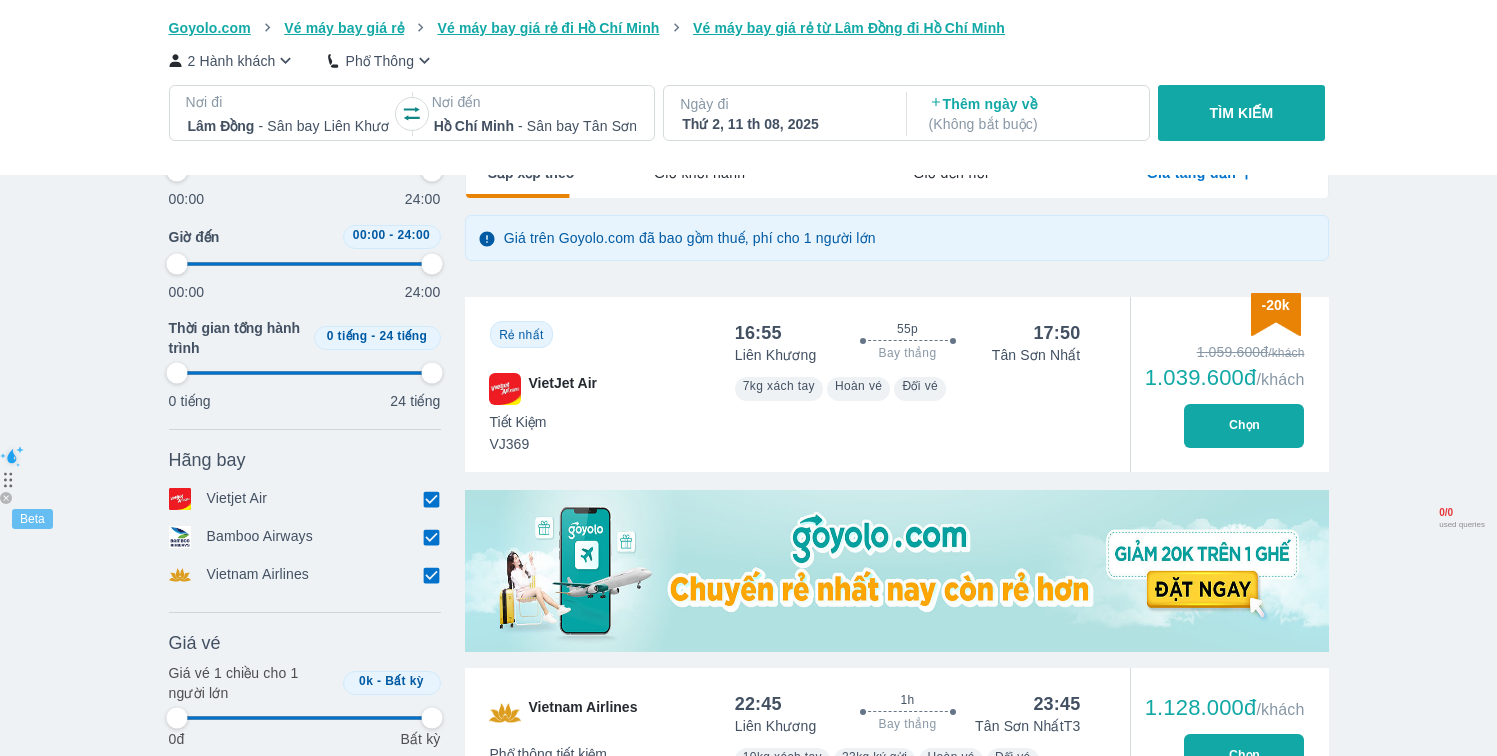 type on "97.9166666666667" 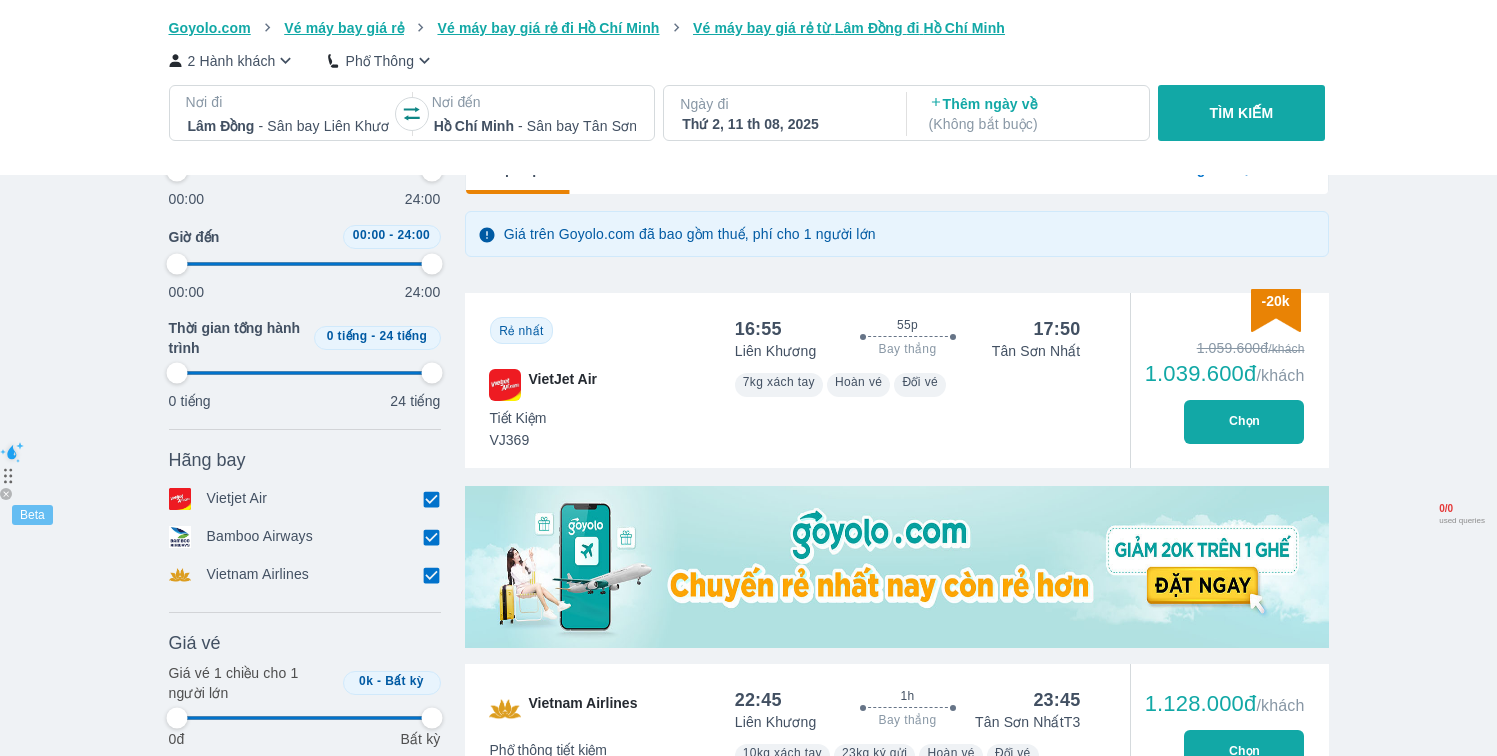 type on "97.9166666666667" 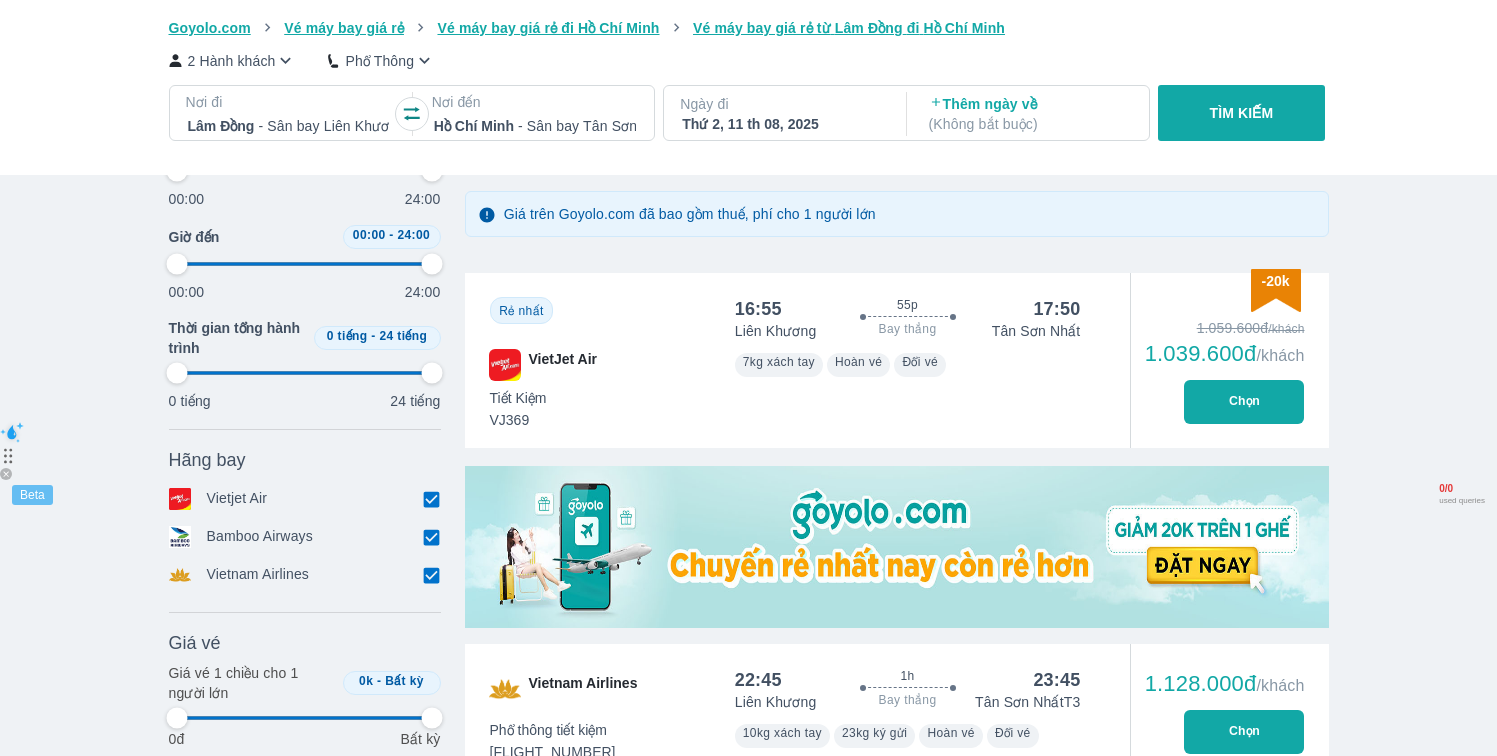 scroll, scrollTop: 347, scrollLeft: 0, axis: vertical 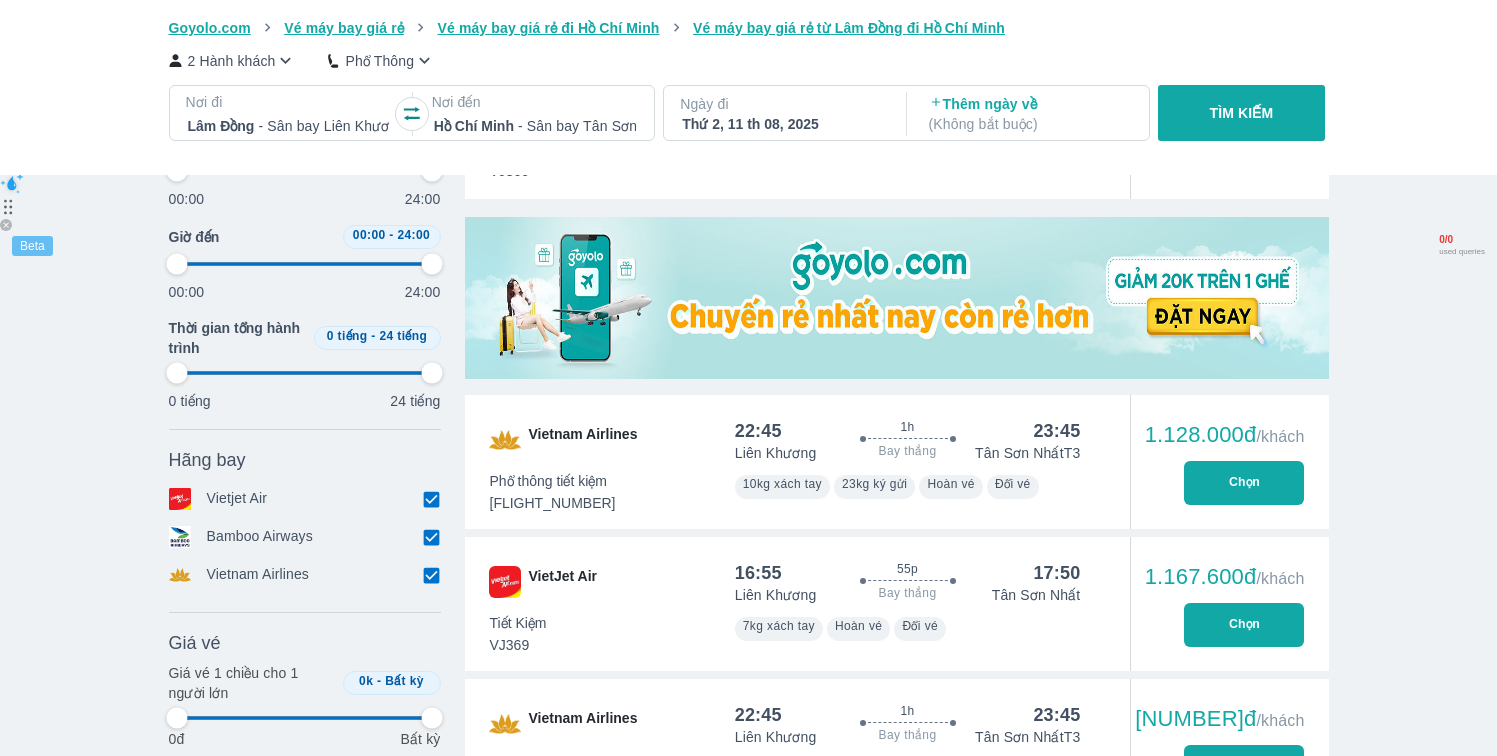 type on "97.9166666666667" 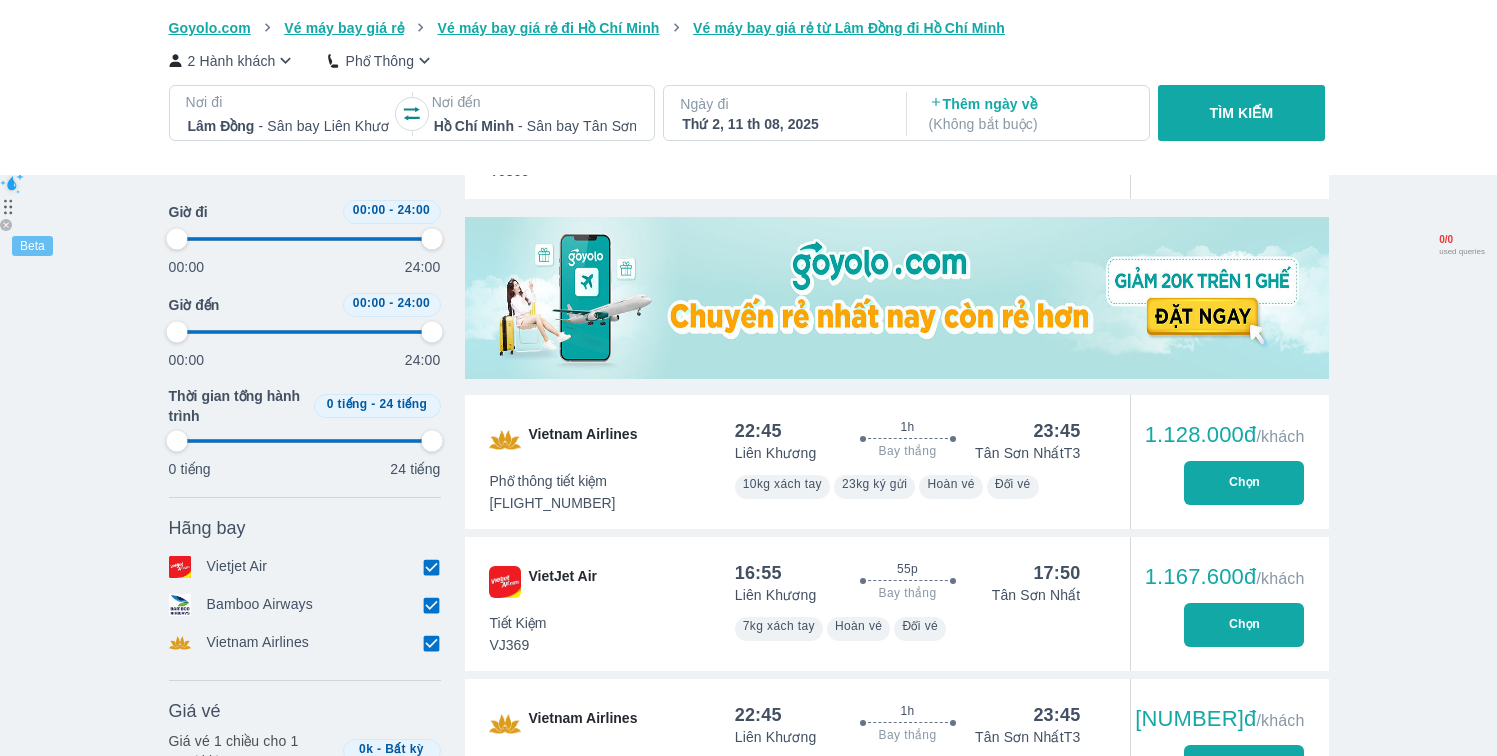 scroll, scrollTop: 436, scrollLeft: 0, axis: vertical 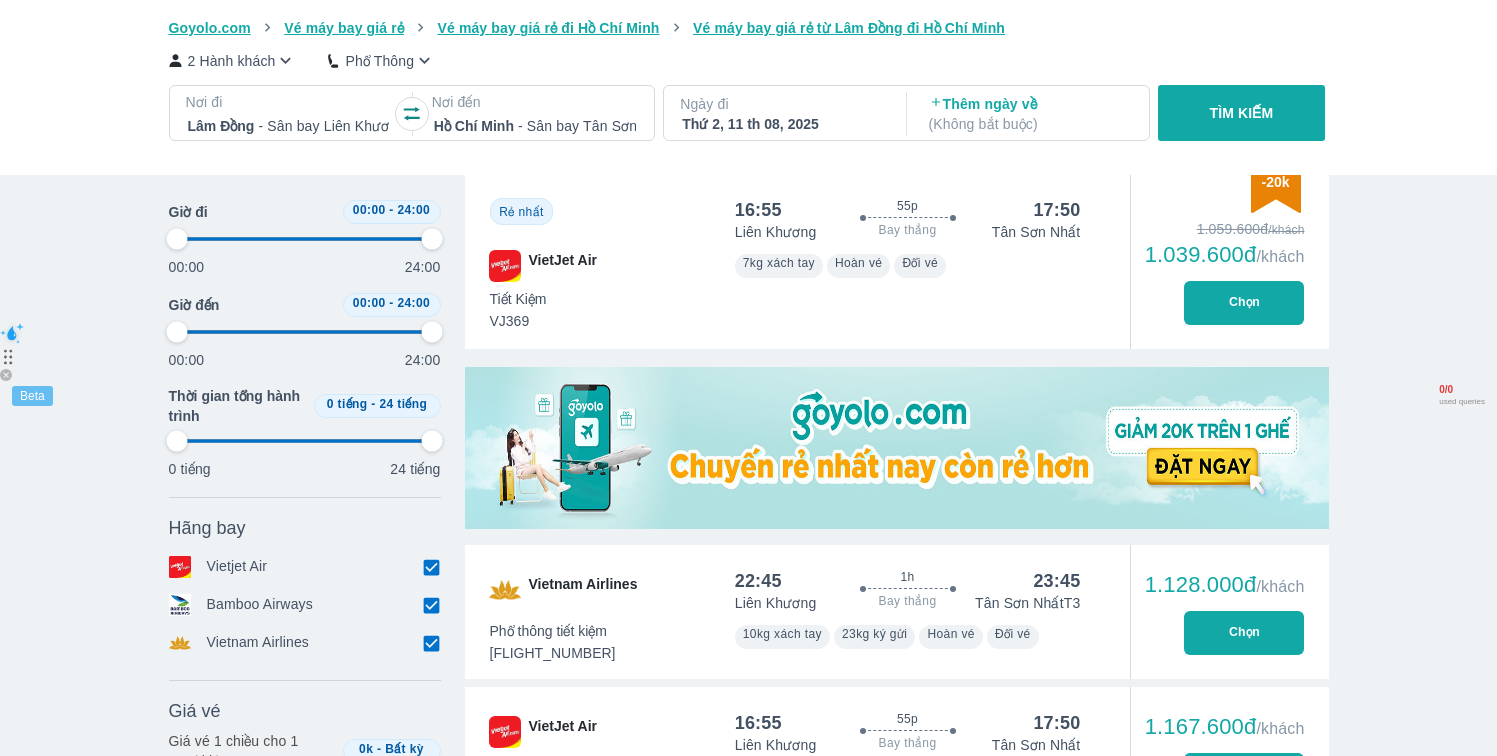 type on "97.9166666666667" 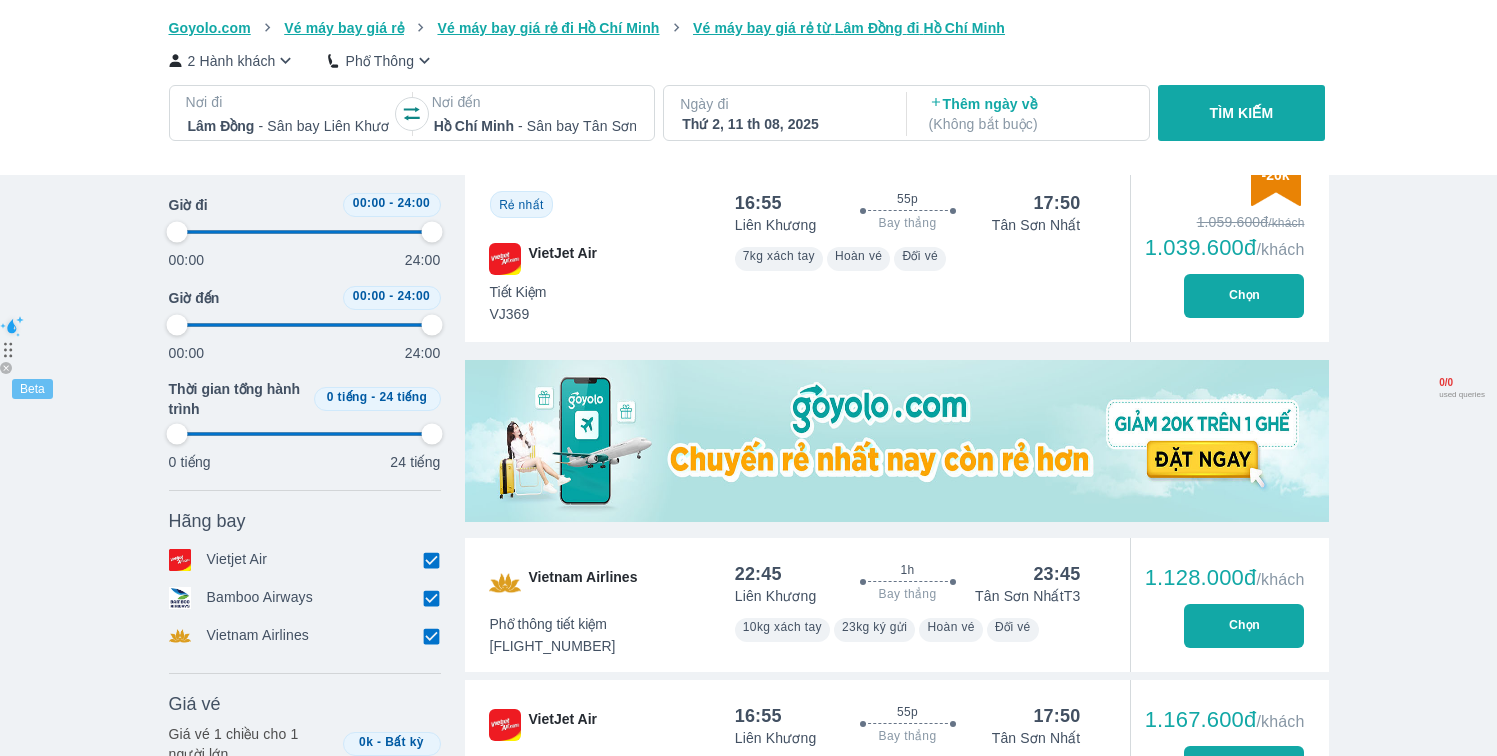 type on "97.9166666666667" 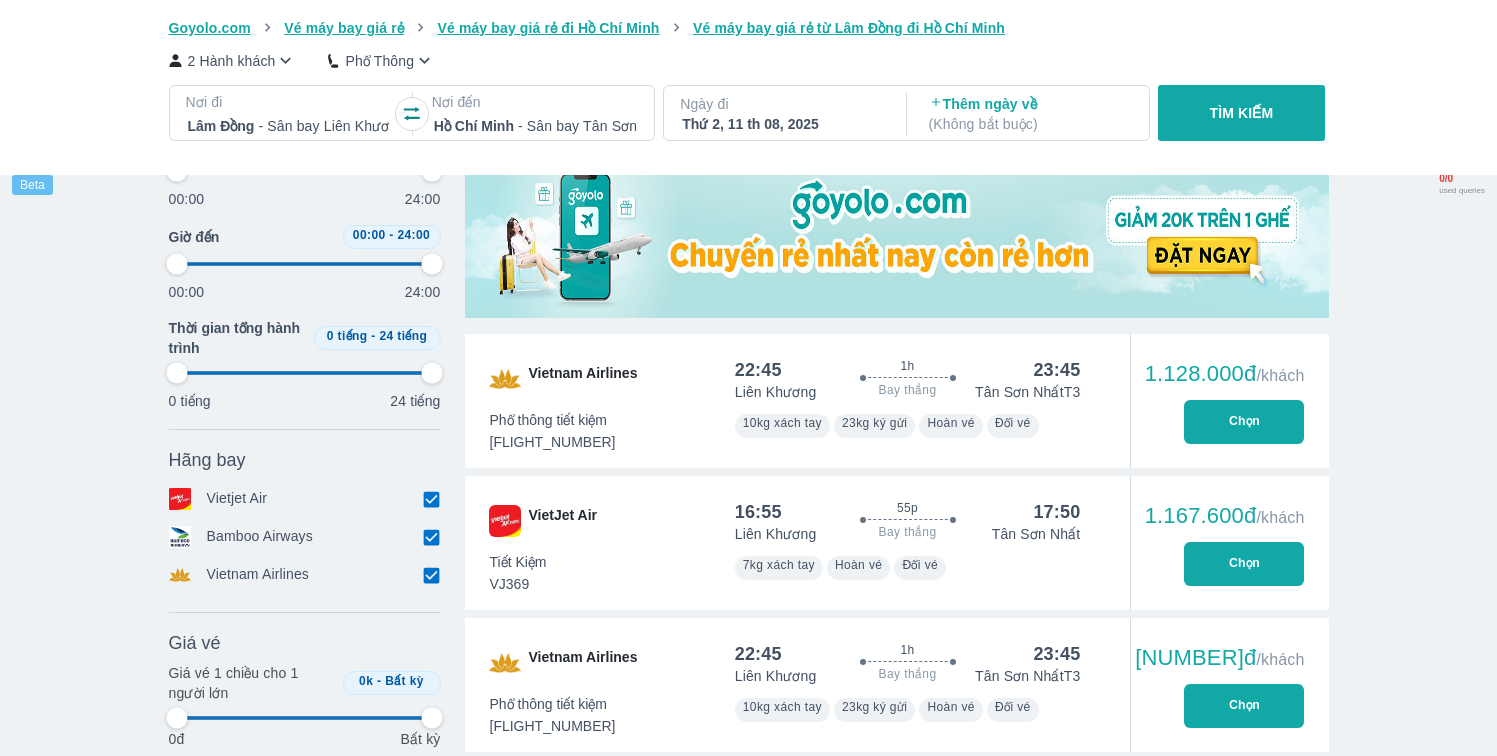 scroll, scrollTop: 665, scrollLeft: 0, axis: vertical 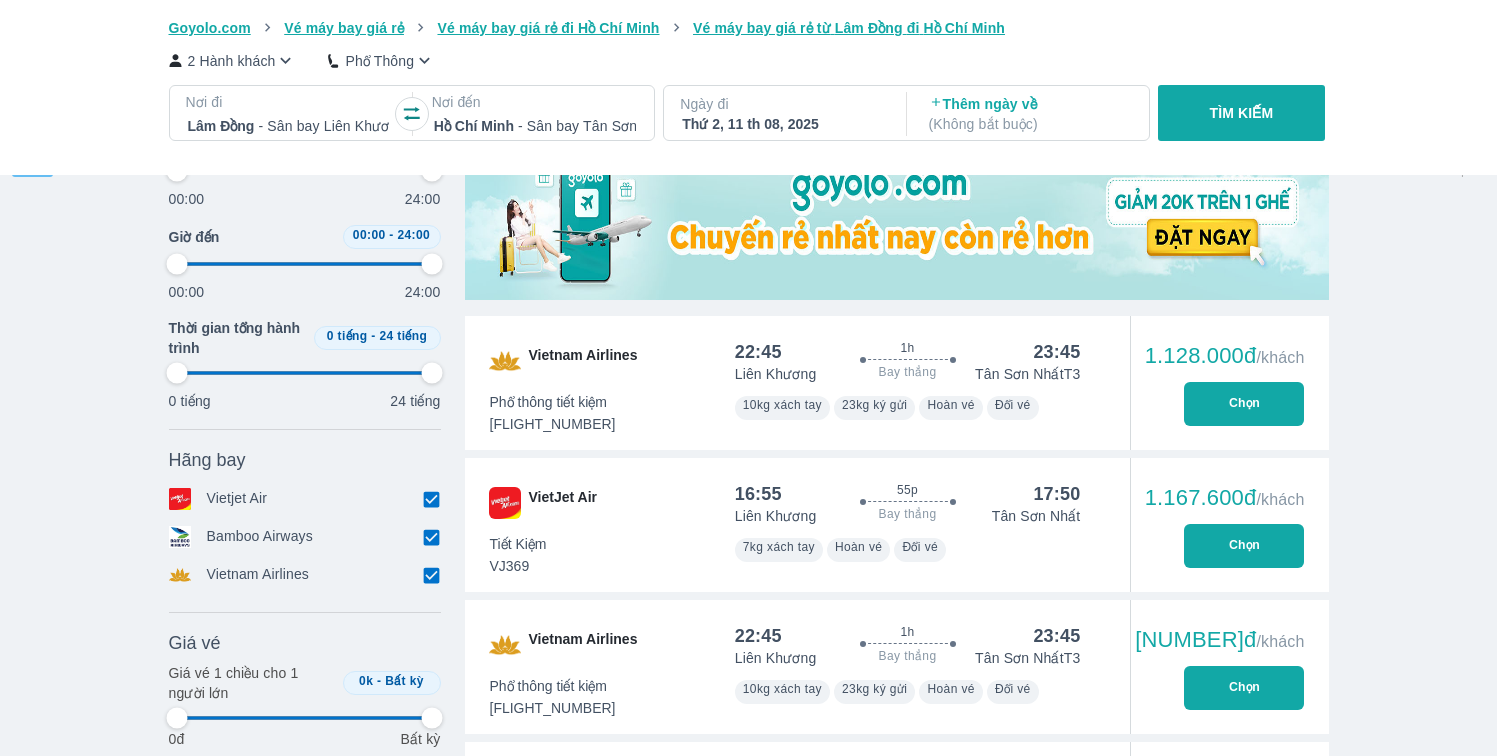 type on "97.9166666666667" 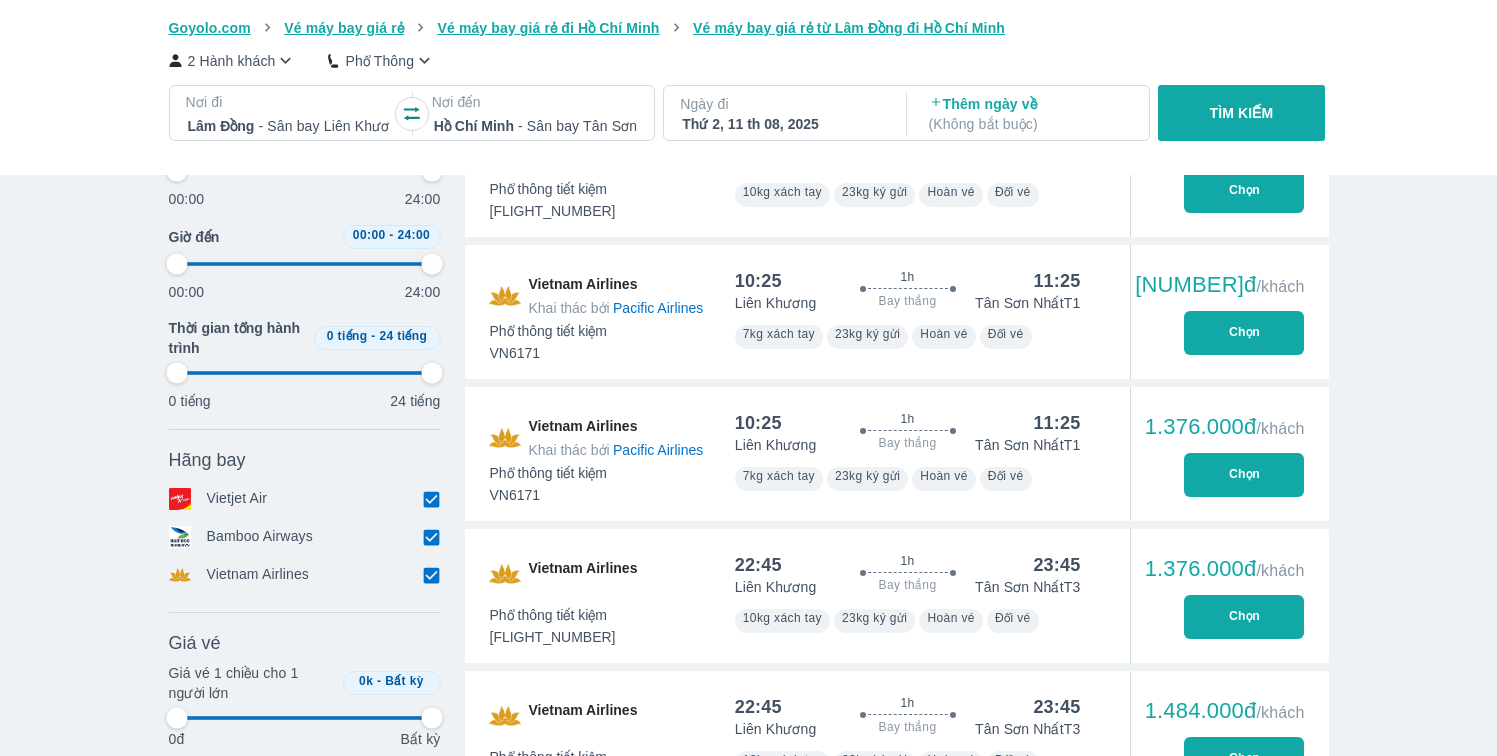 scroll, scrollTop: 1201, scrollLeft: 0, axis: vertical 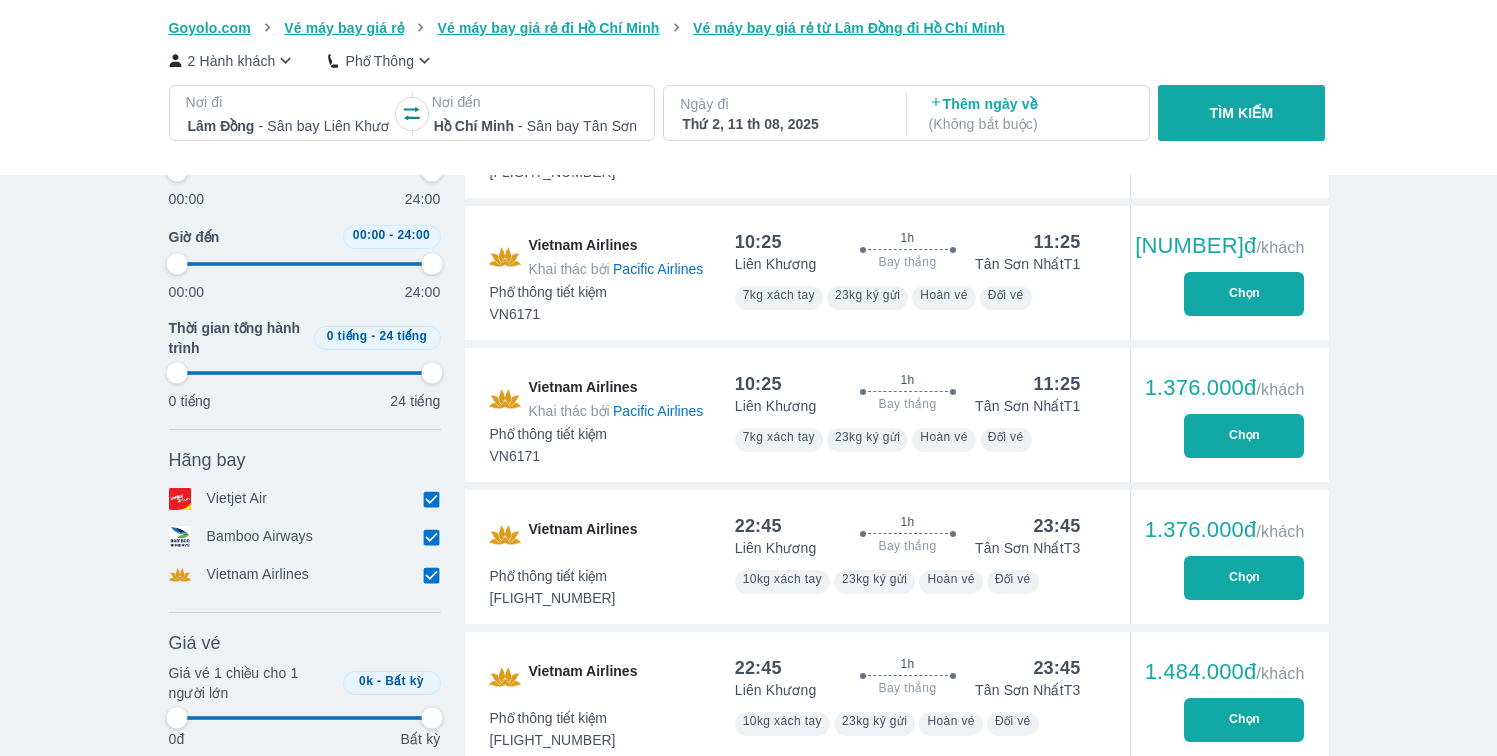 type on "97.9166666666667" 